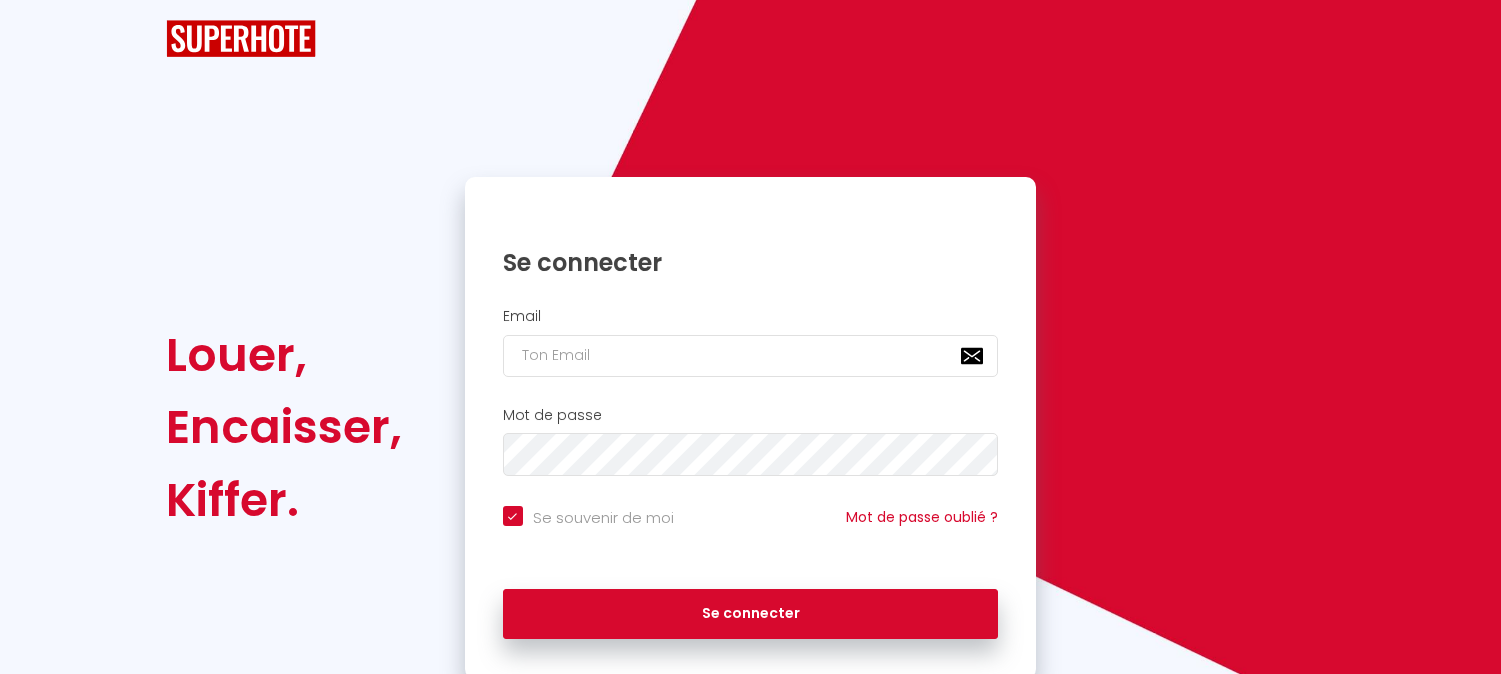 scroll, scrollTop: 0, scrollLeft: 0, axis: both 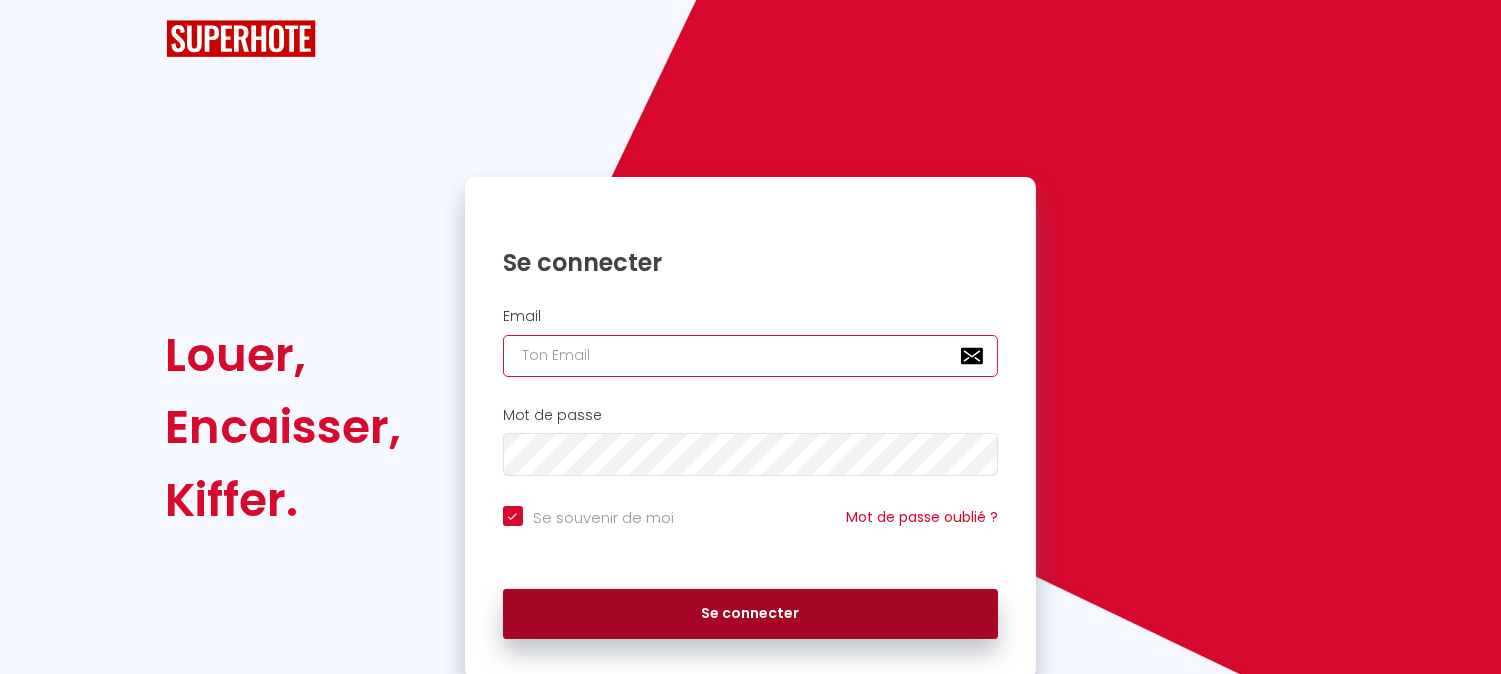 type on "[EMAIL_ADDRESS][DOMAIN_NAME]" 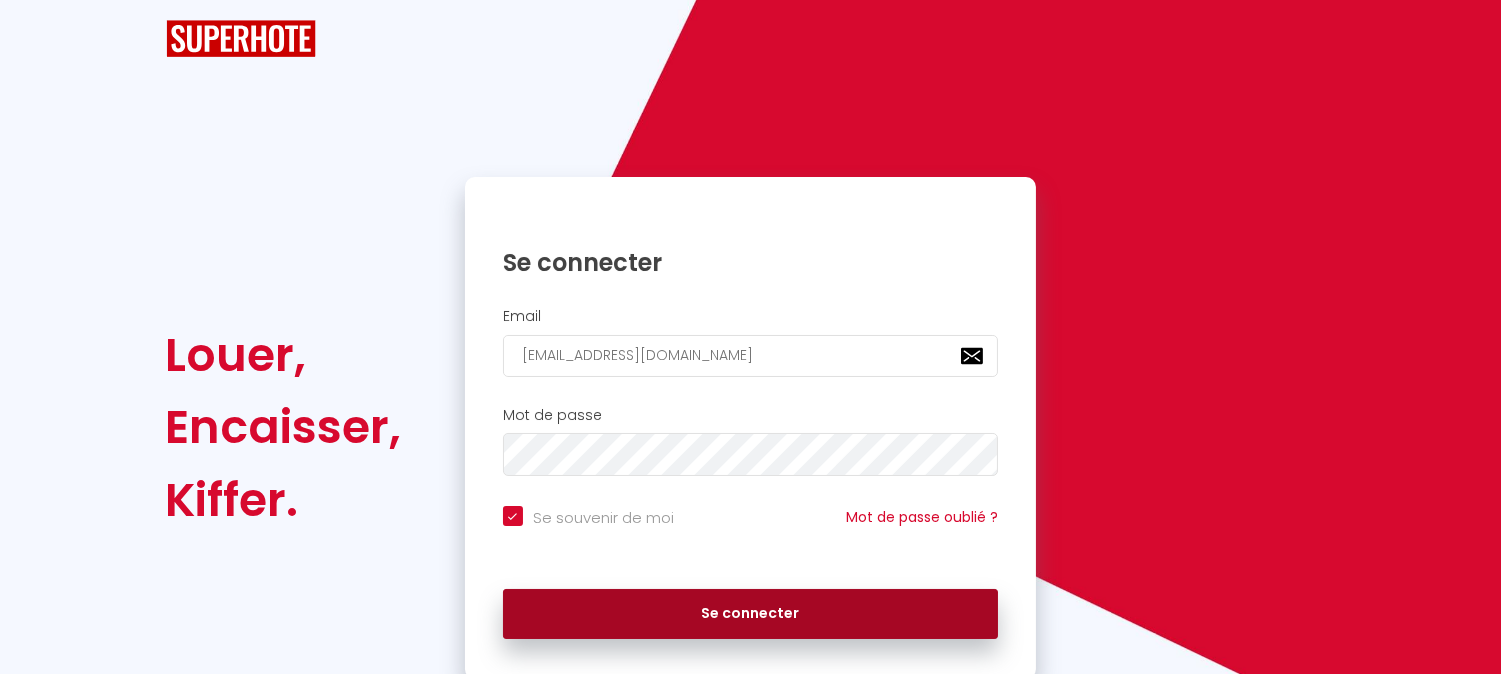 click on "Se connecter" at bounding box center [751, 614] 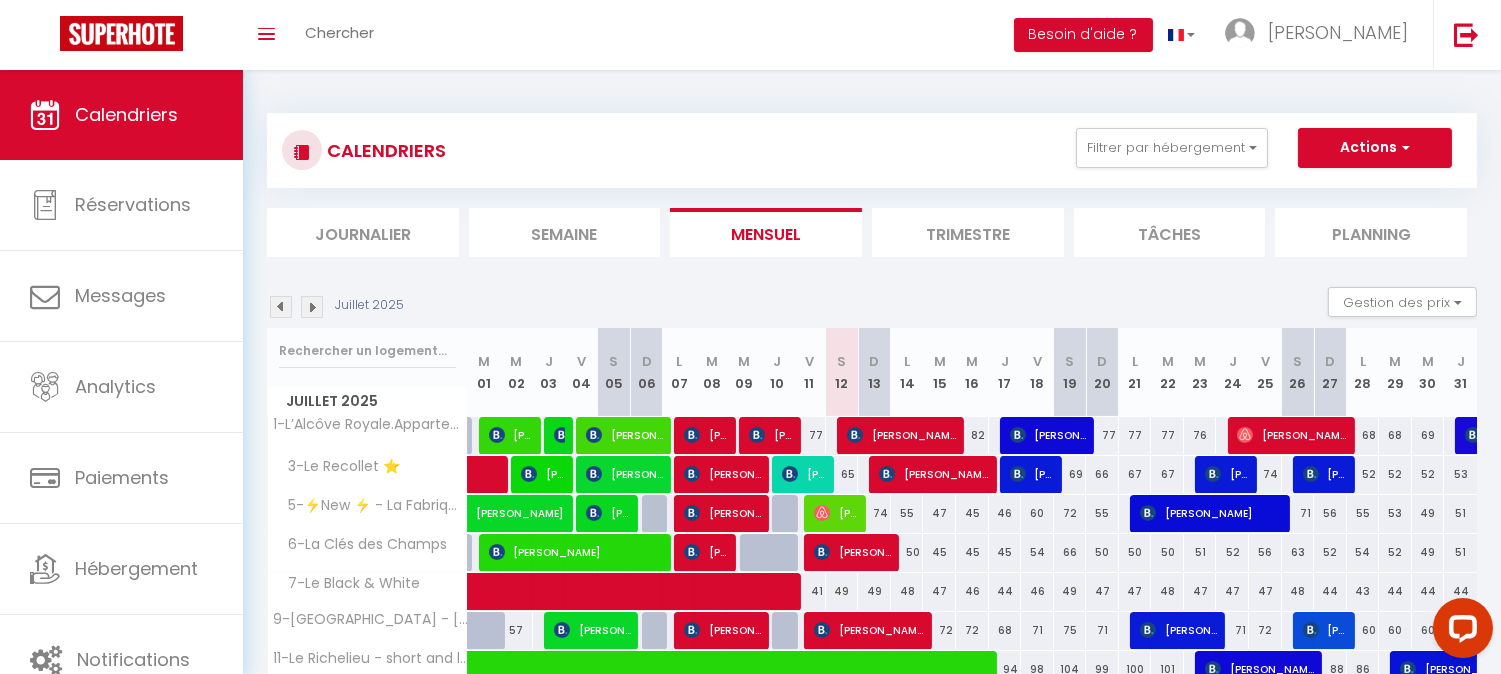 scroll, scrollTop: 0, scrollLeft: 0, axis: both 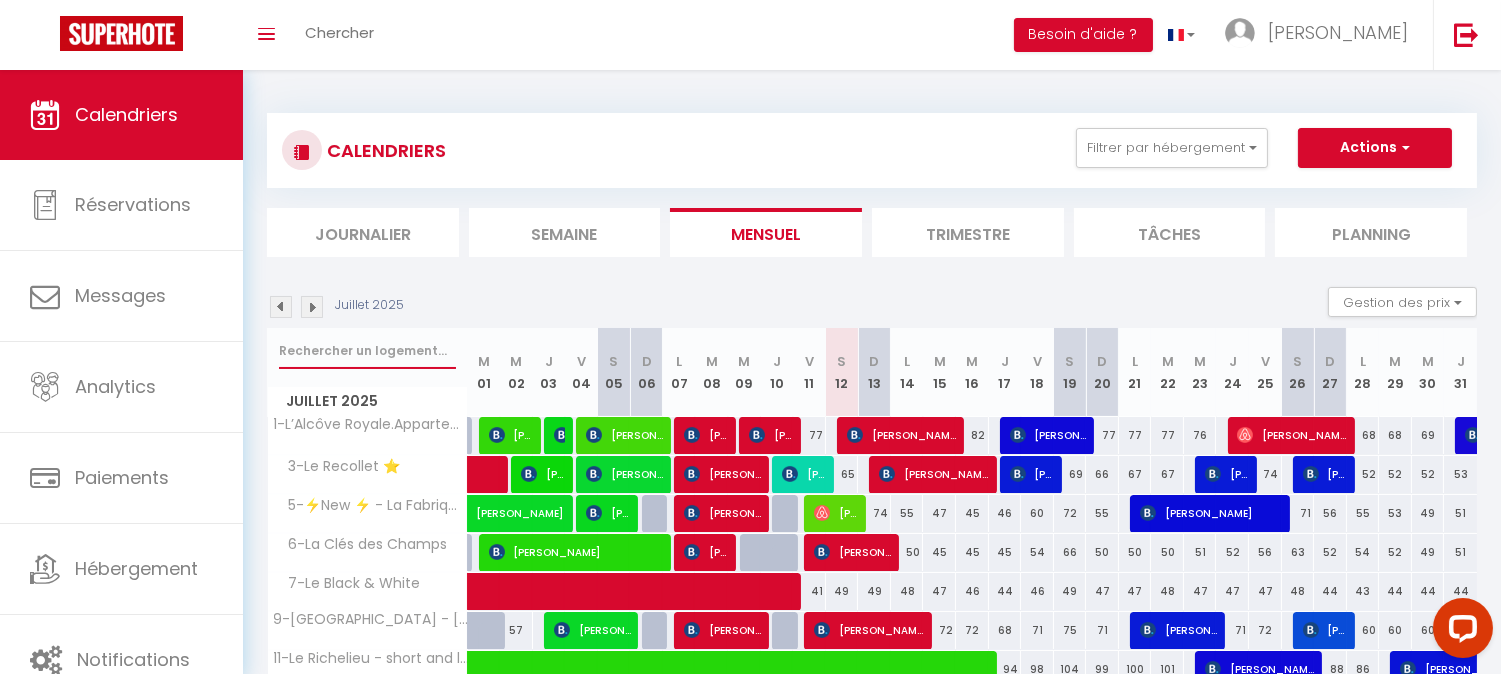 click at bounding box center [367, 351] 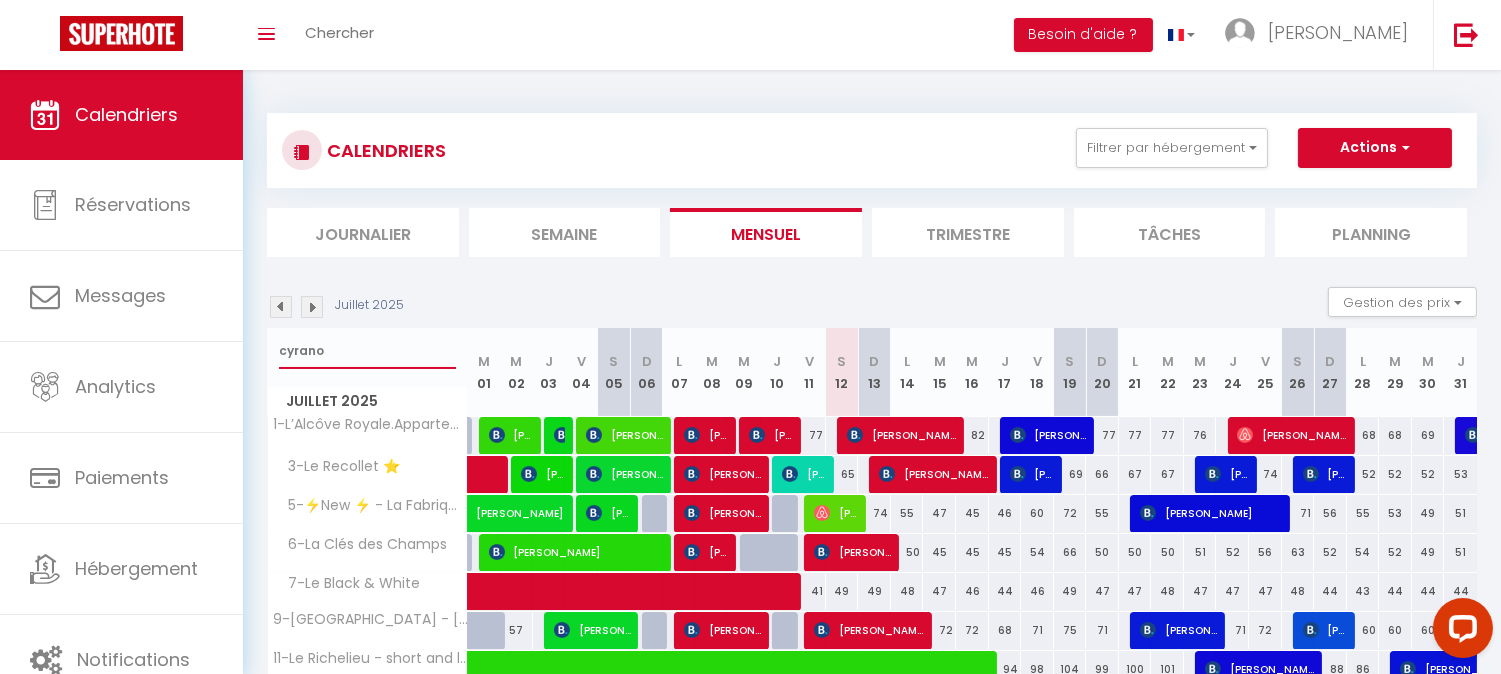 type on "cyrano" 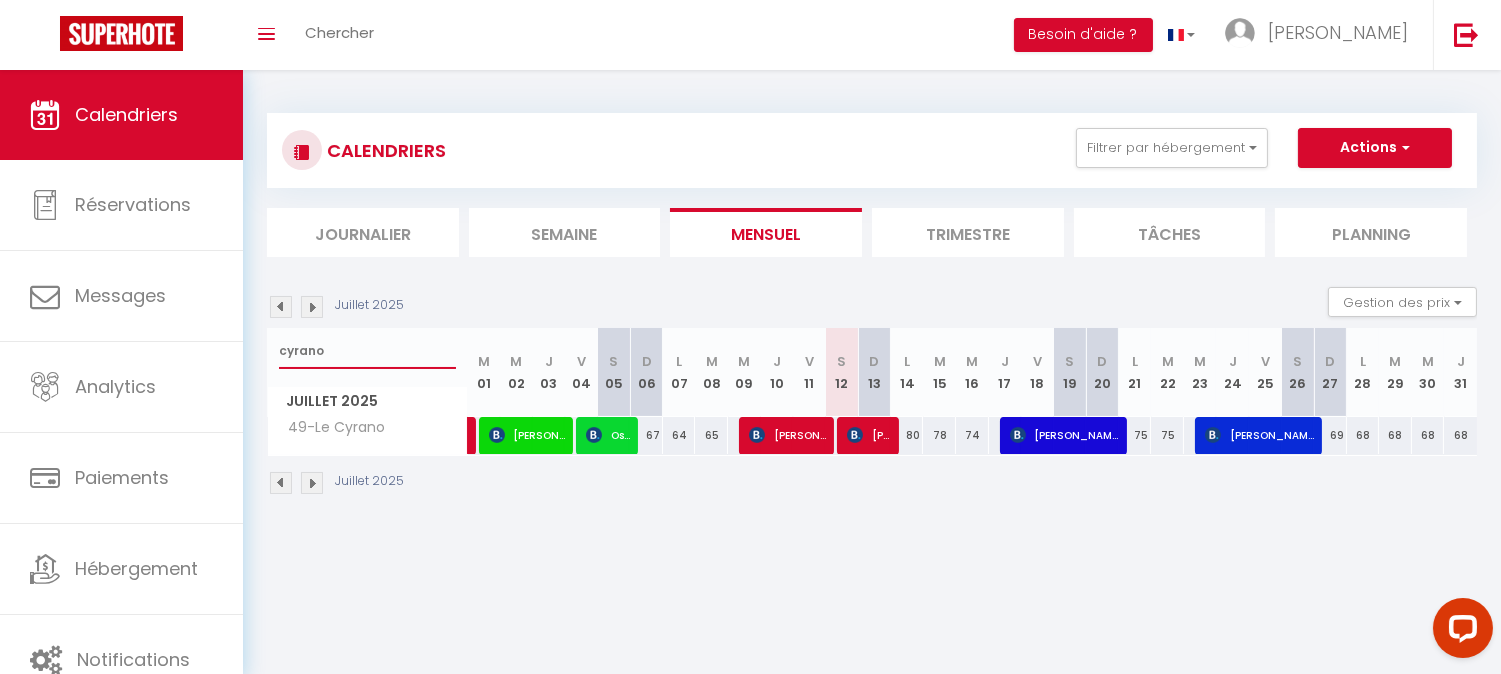 type on "cyrano" 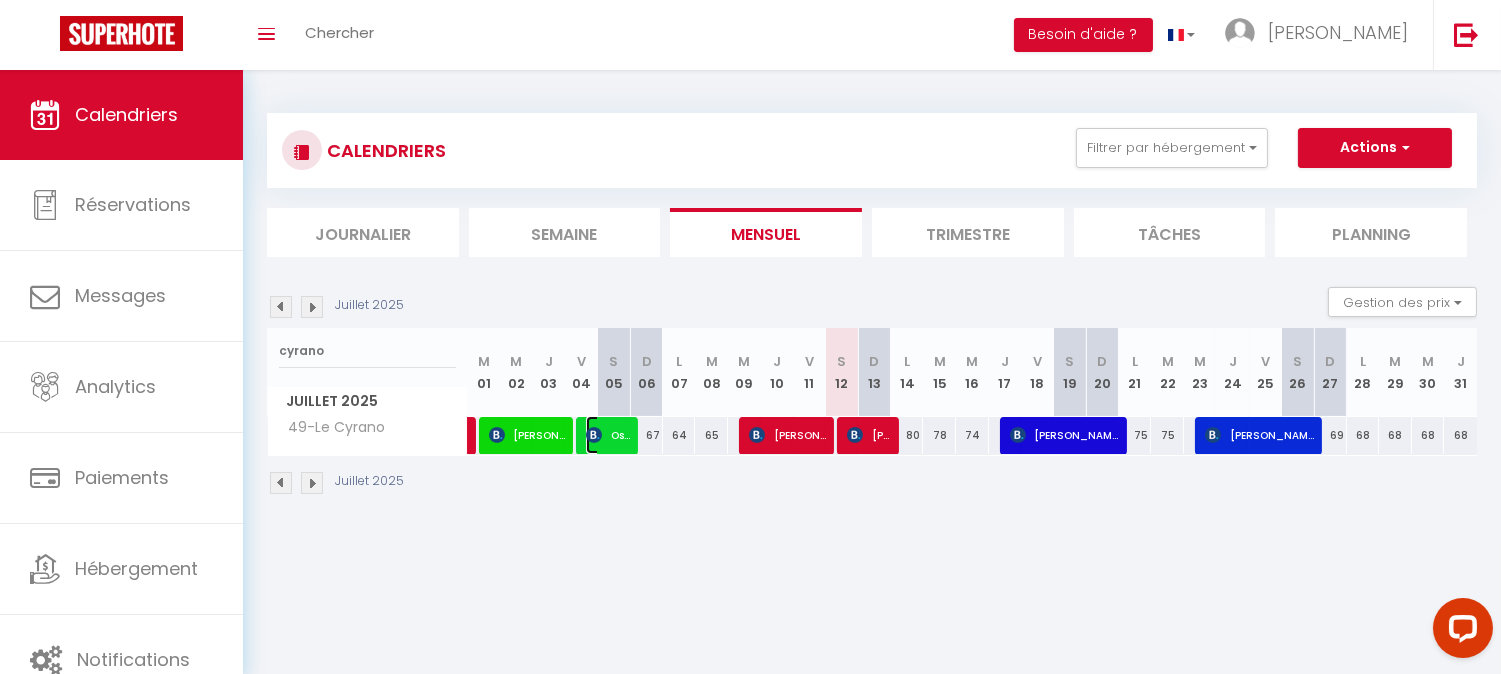click on "Oscar Ebrí Casola" at bounding box center (608, 435) 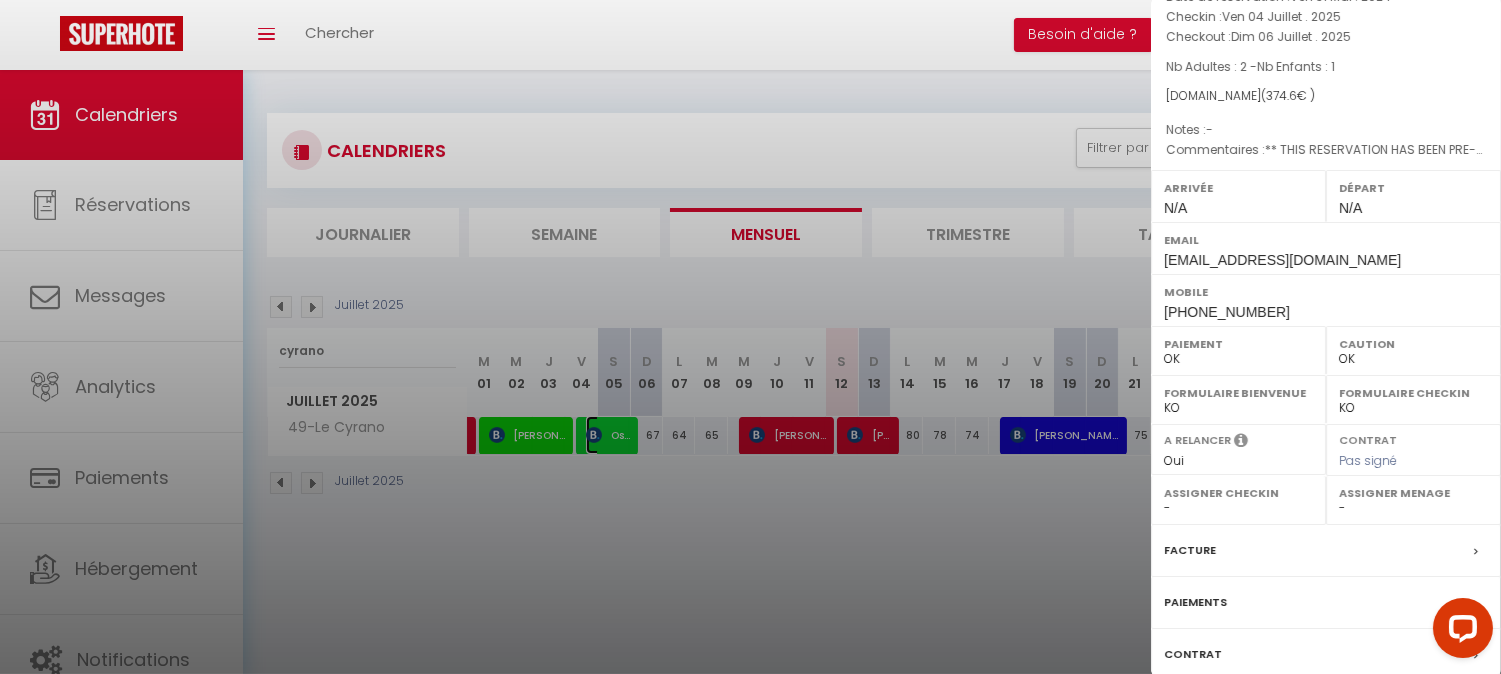 scroll, scrollTop: 291, scrollLeft: 0, axis: vertical 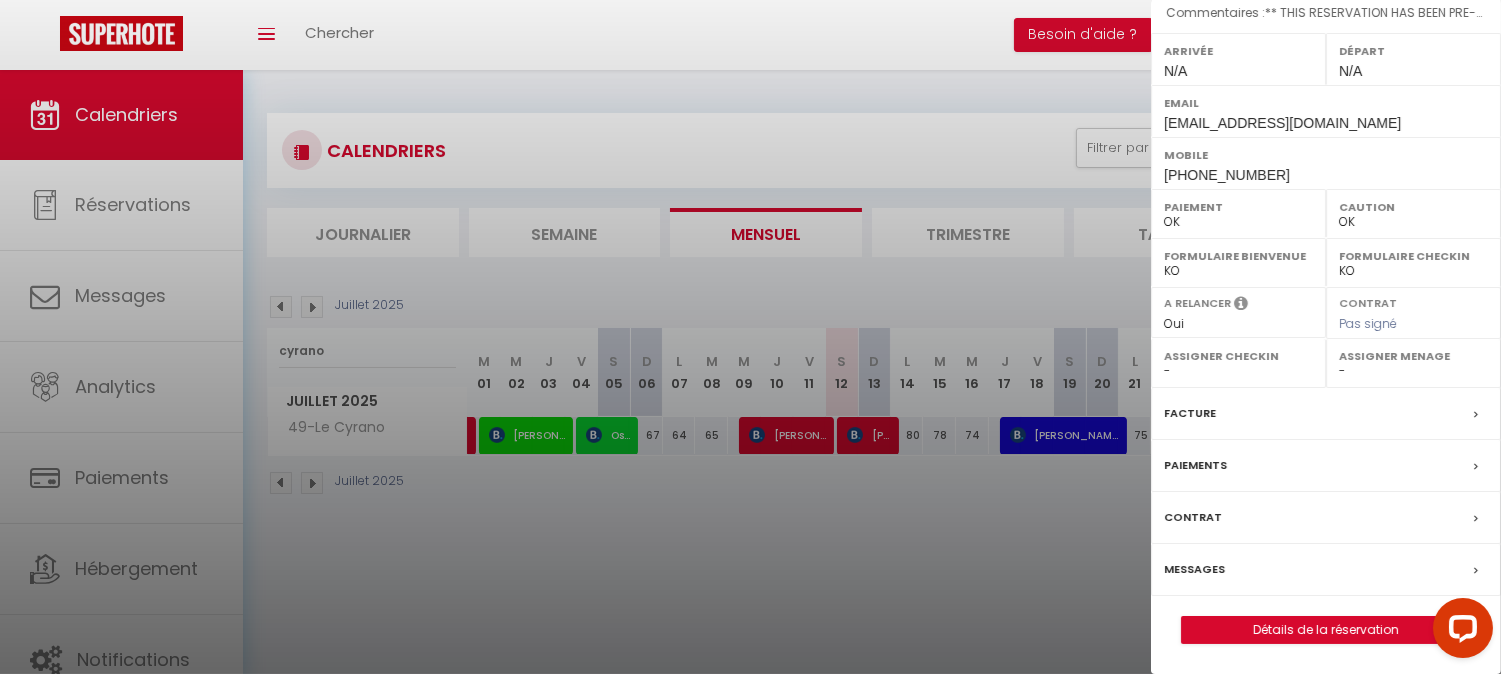 click on "Messages" at bounding box center (1194, 569) 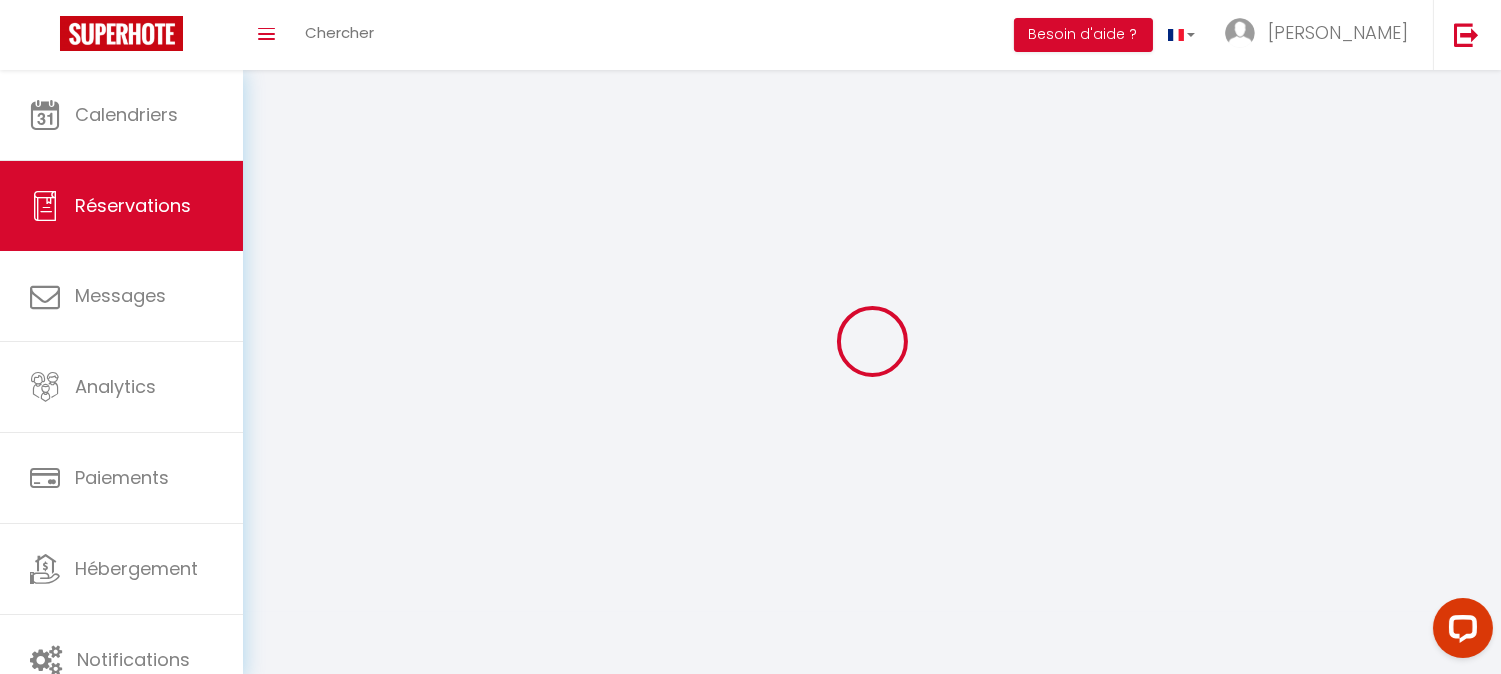 select 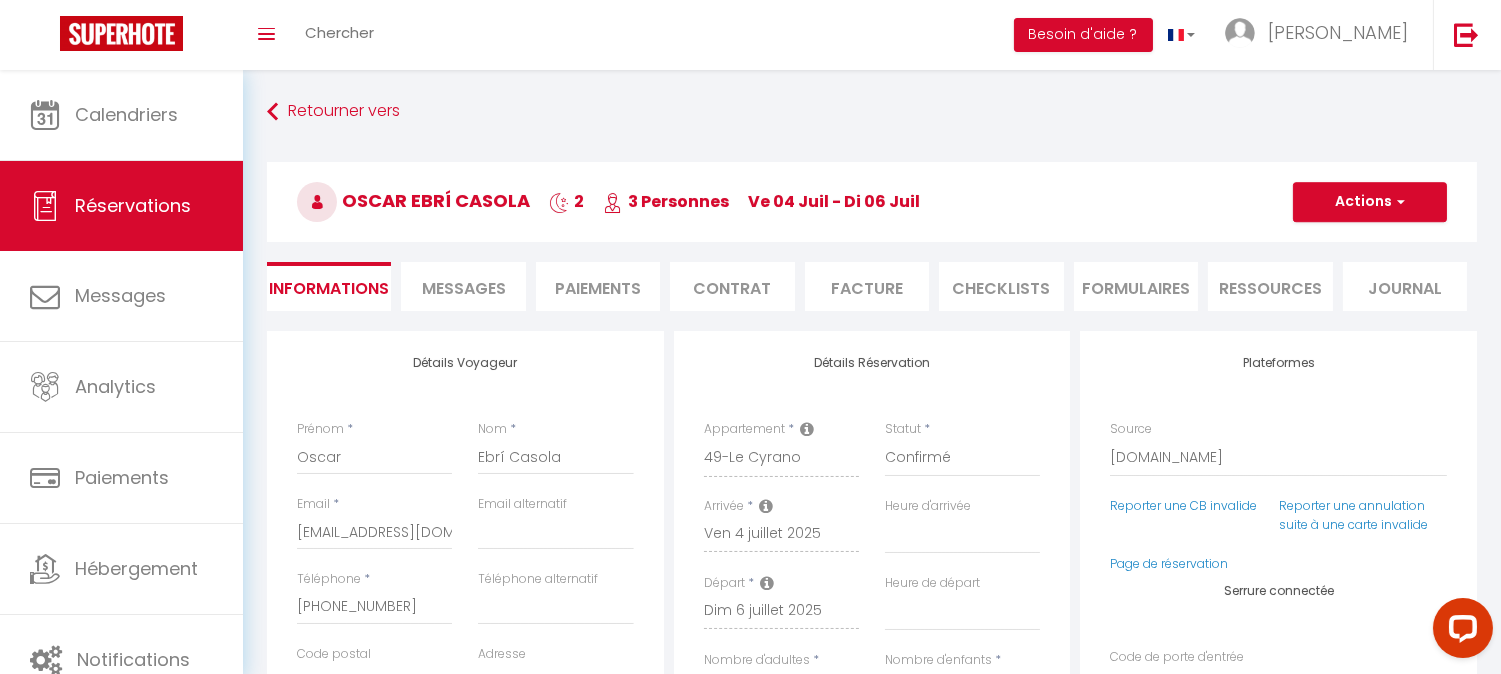 click on "Messages" at bounding box center [463, 286] 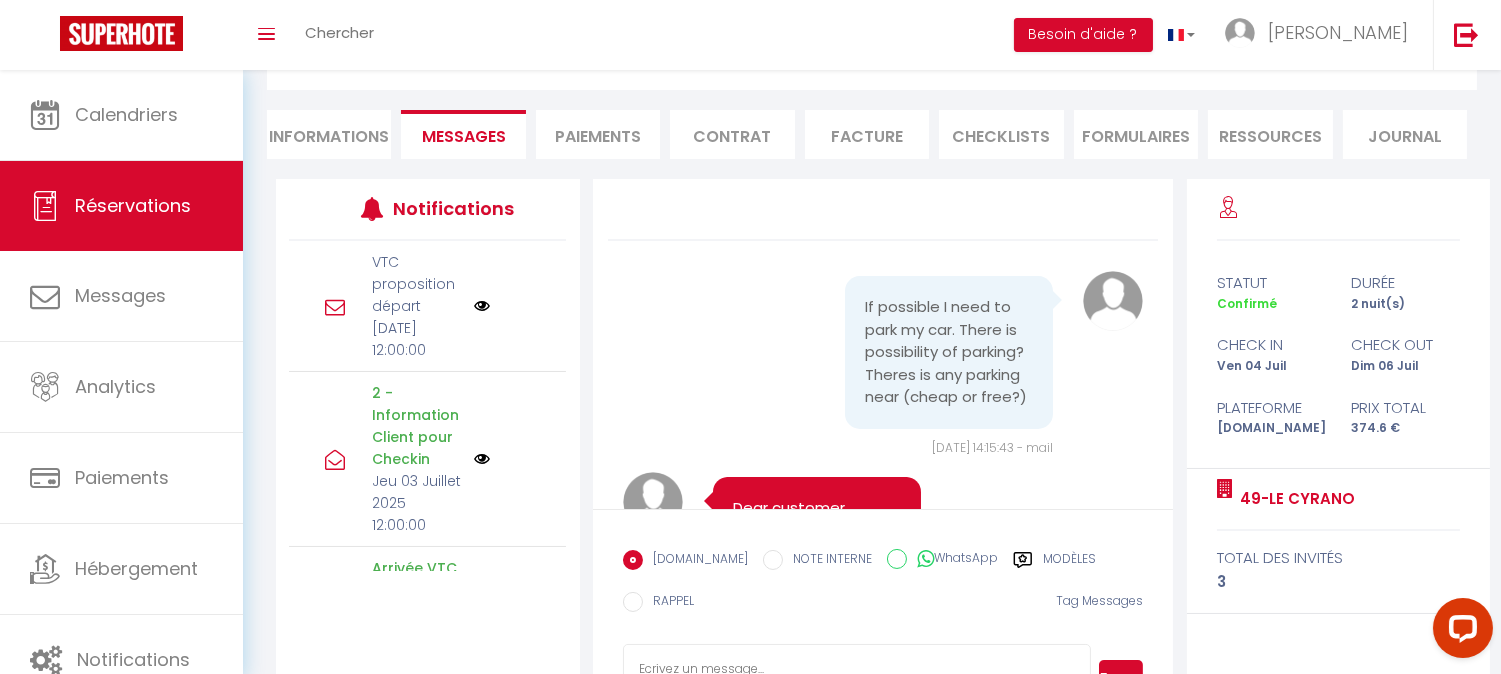 scroll, scrollTop: 230, scrollLeft: 0, axis: vertical 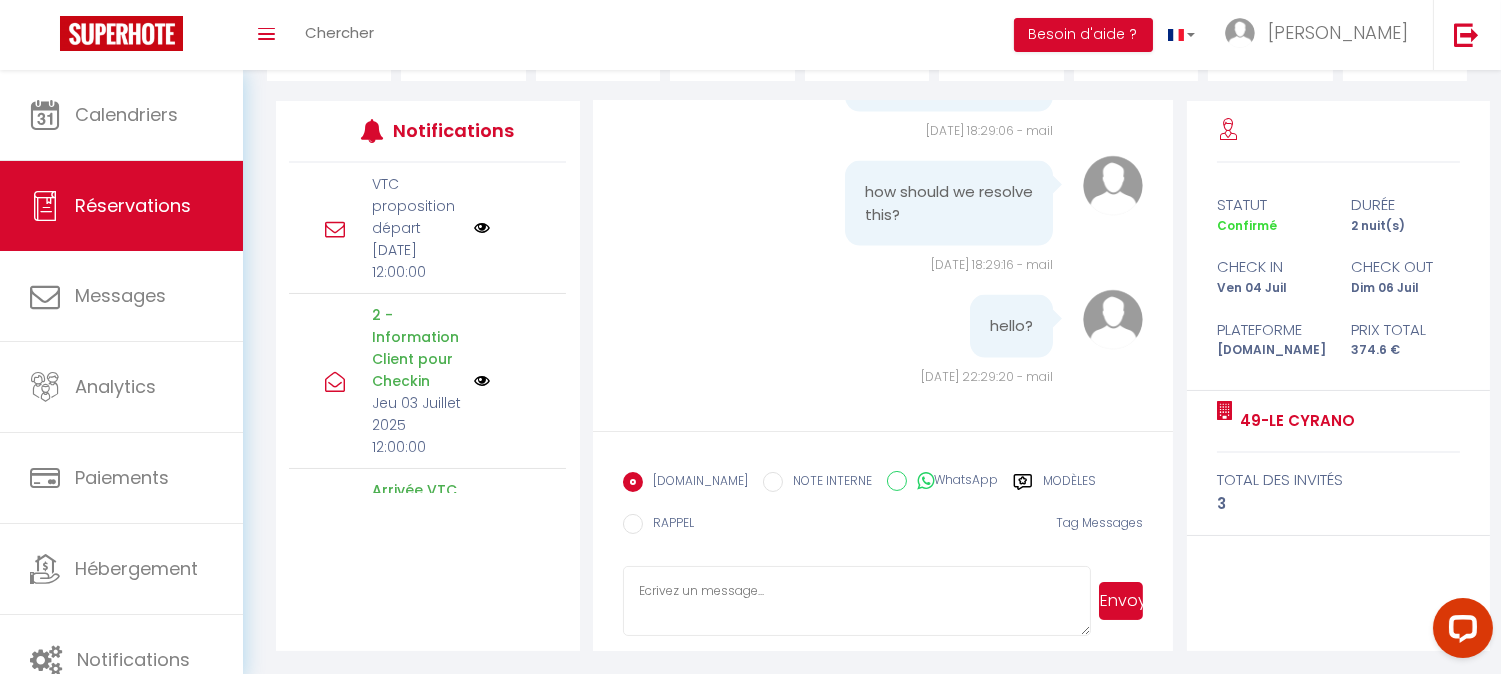 click on "well. the remot has to be on the room." at bounding box center [949, 69] 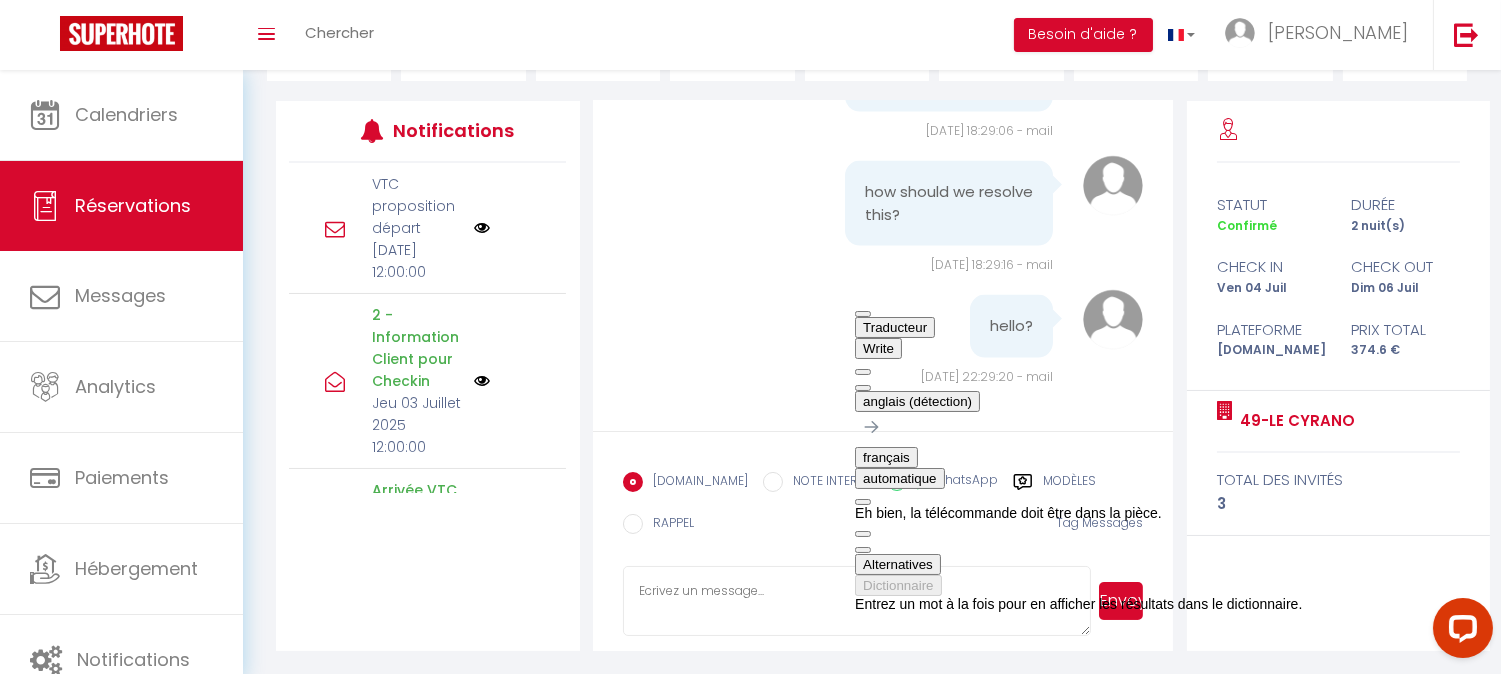 click at bounding box center (863, 388) 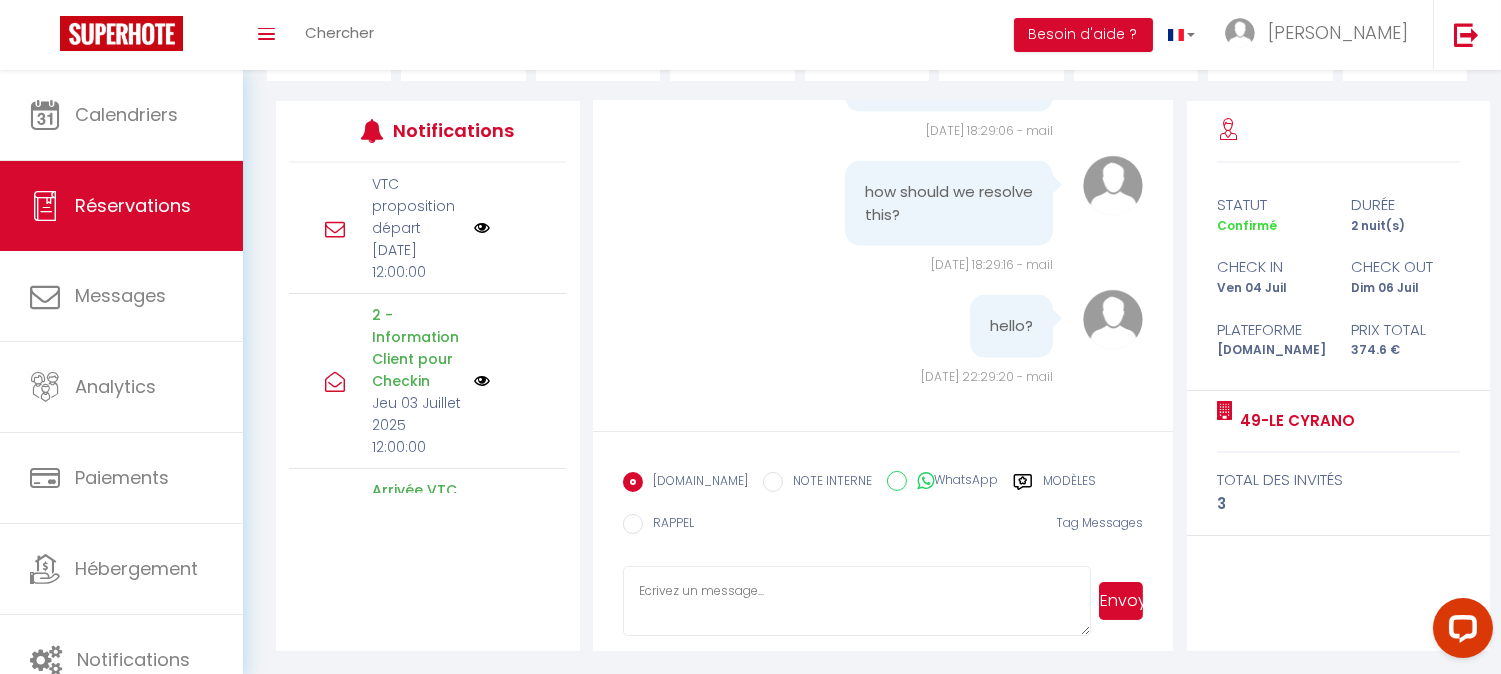 click on "how should we resolve this?" at bounding box center (949, 203) 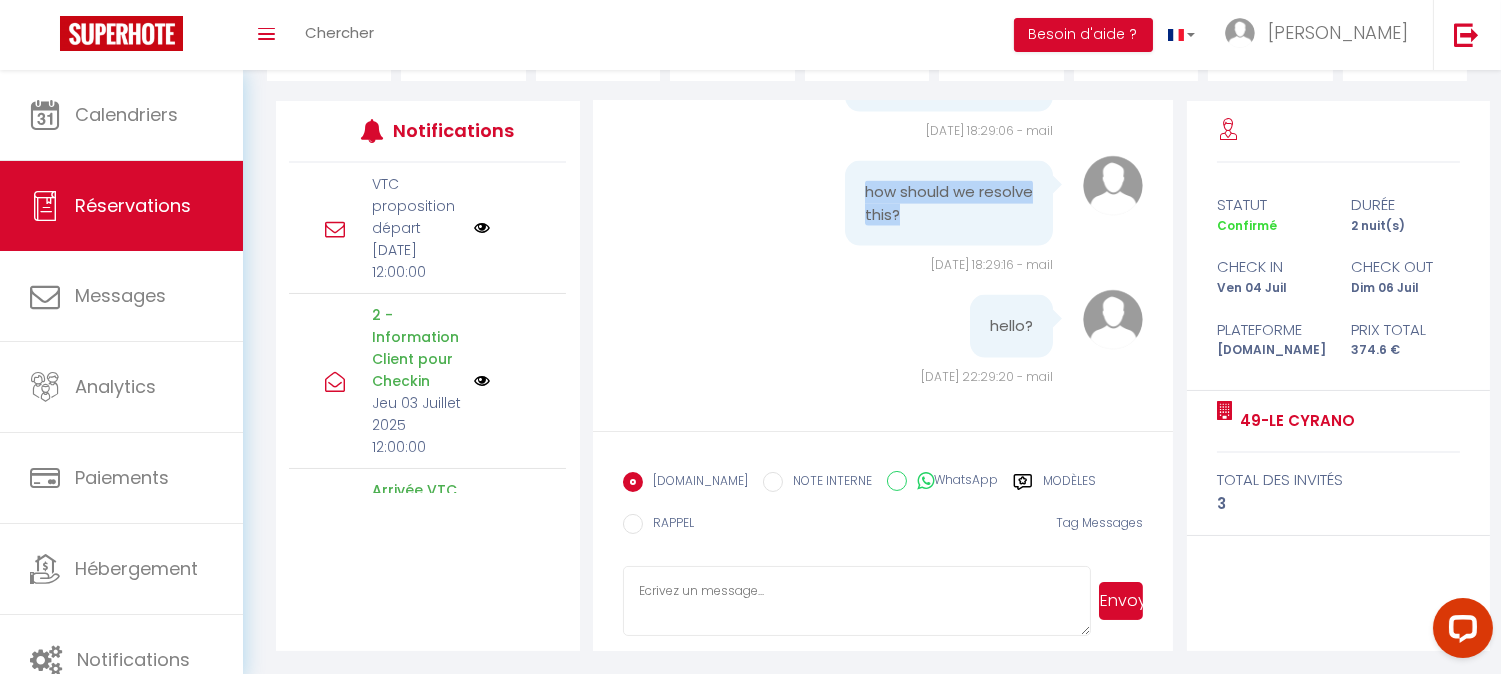 click on "how should we resolve this?" at bounding box center [949, 203] 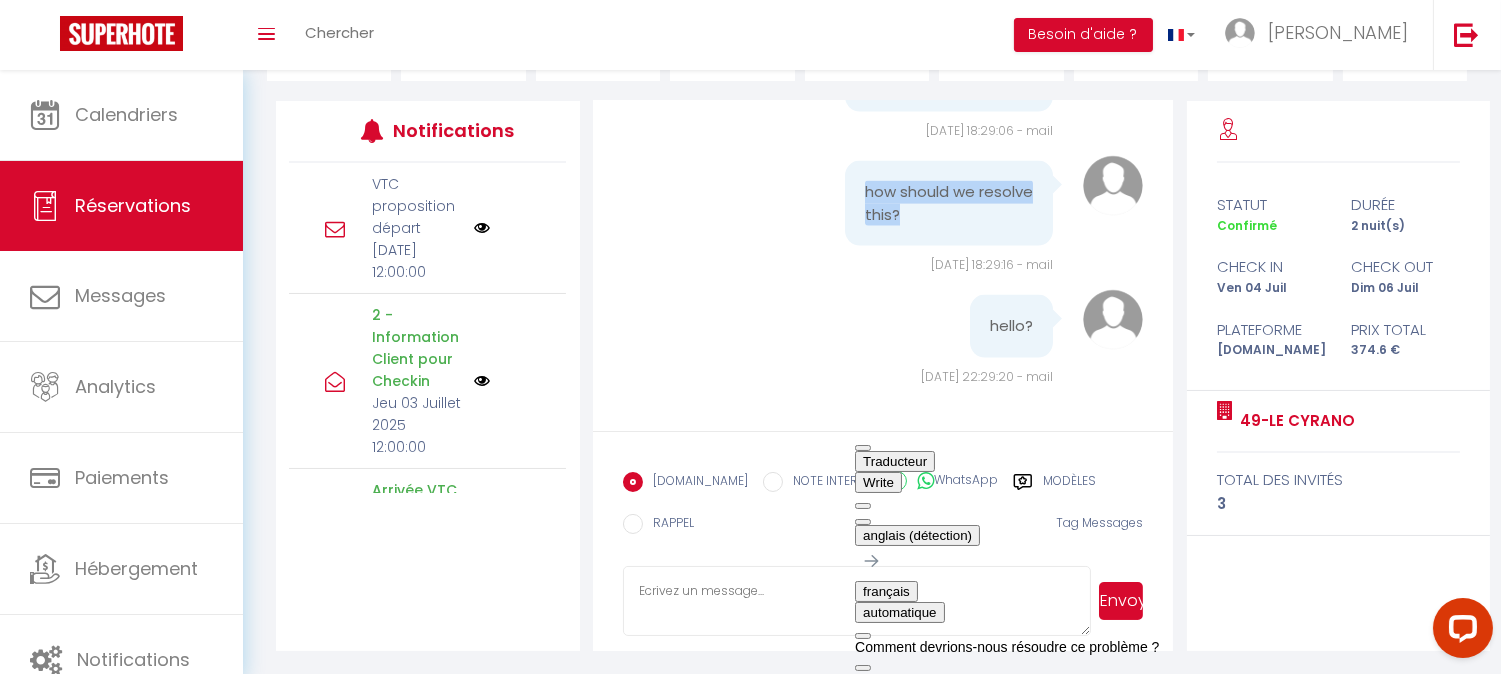 click at bounding box center (863, 522) 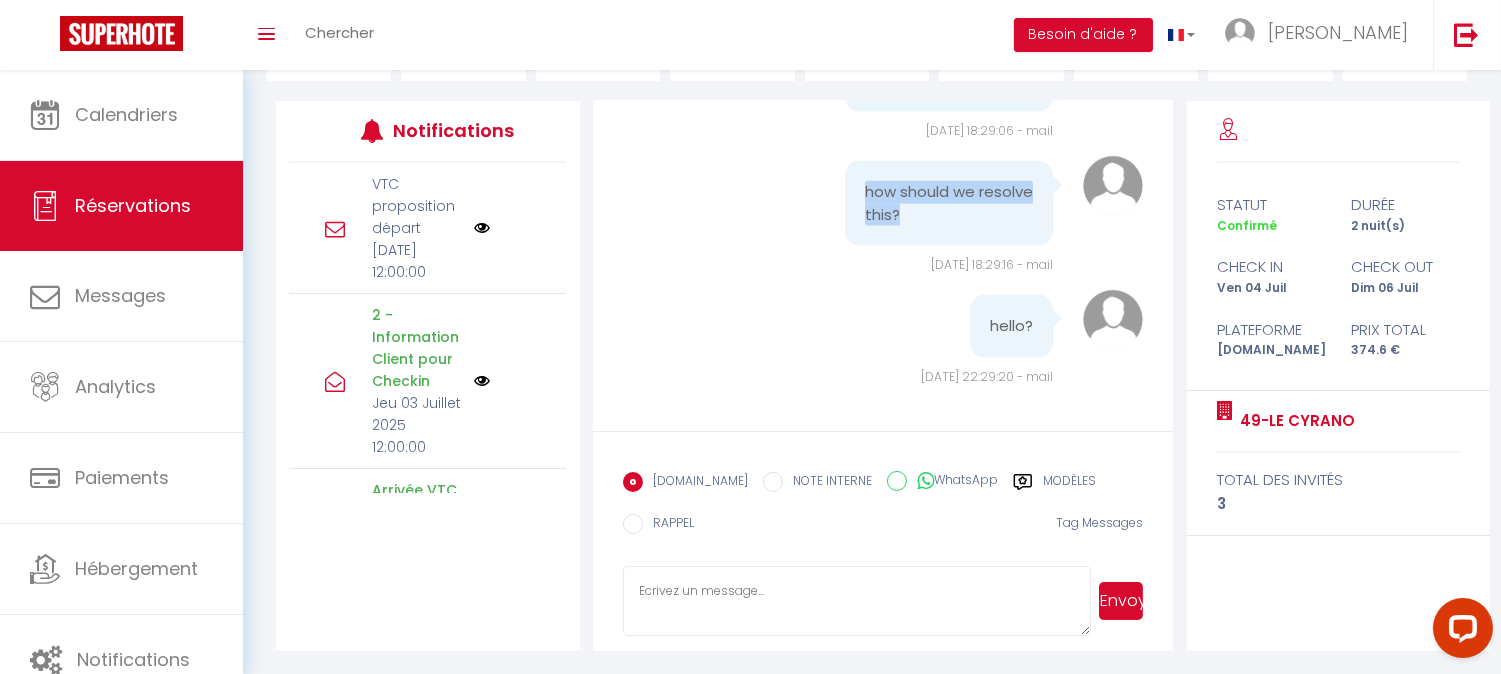 scroll, scrollTop: 20212, scrollLeft: 0, axis: vertical 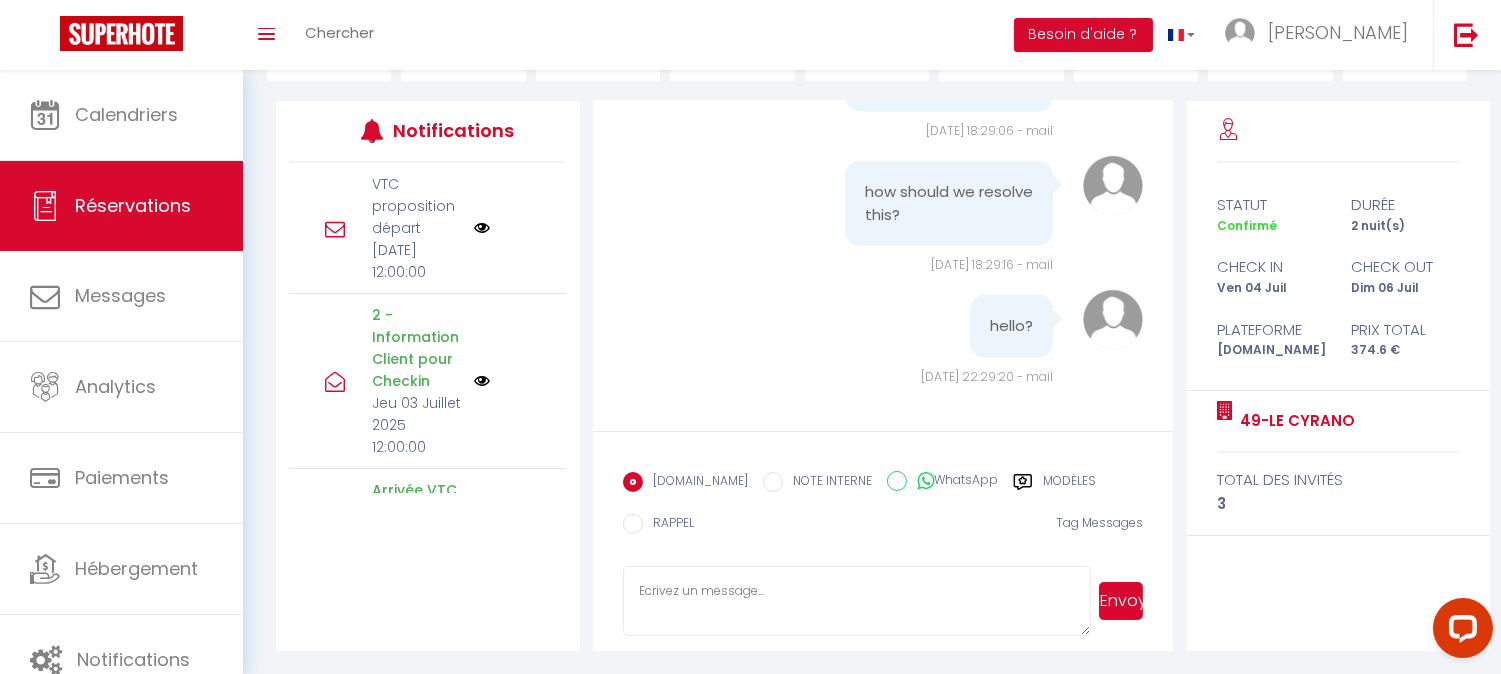 click at bounding box center (857, 601) 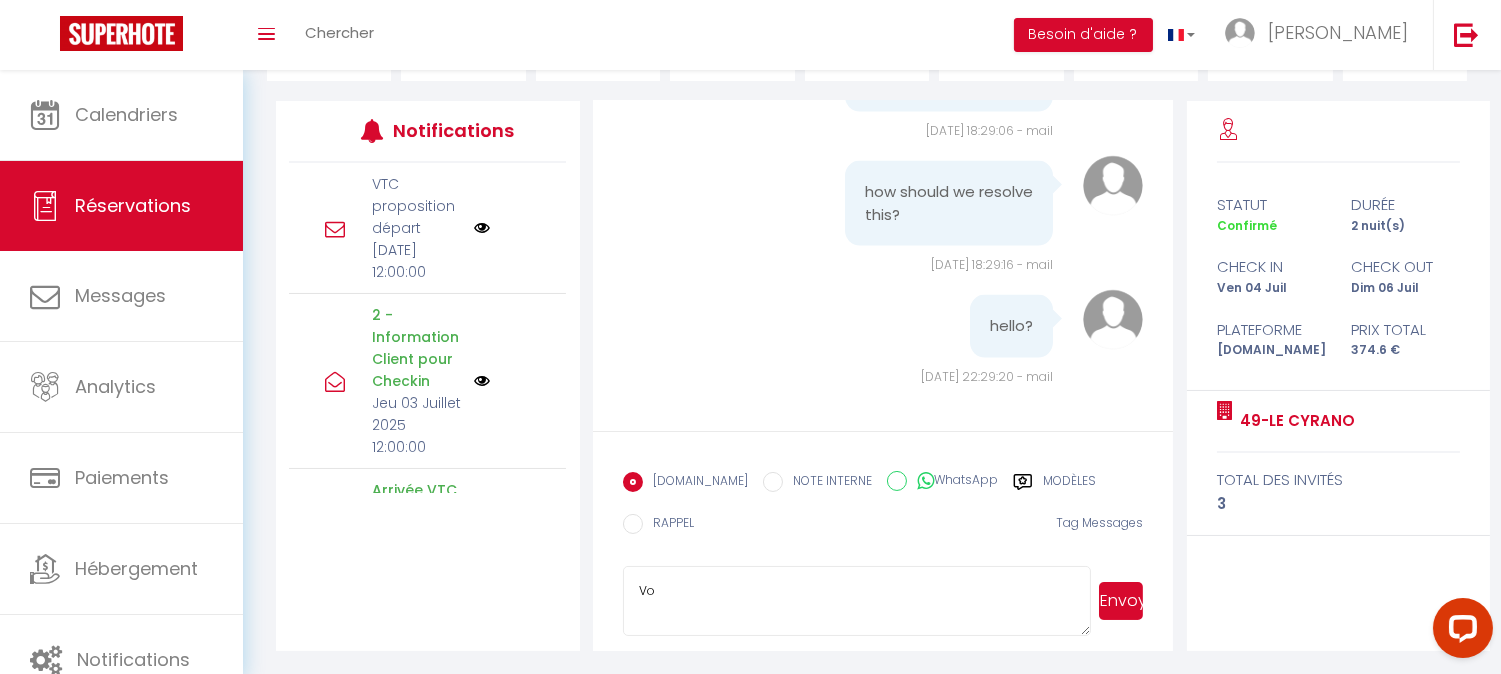 type on "V" 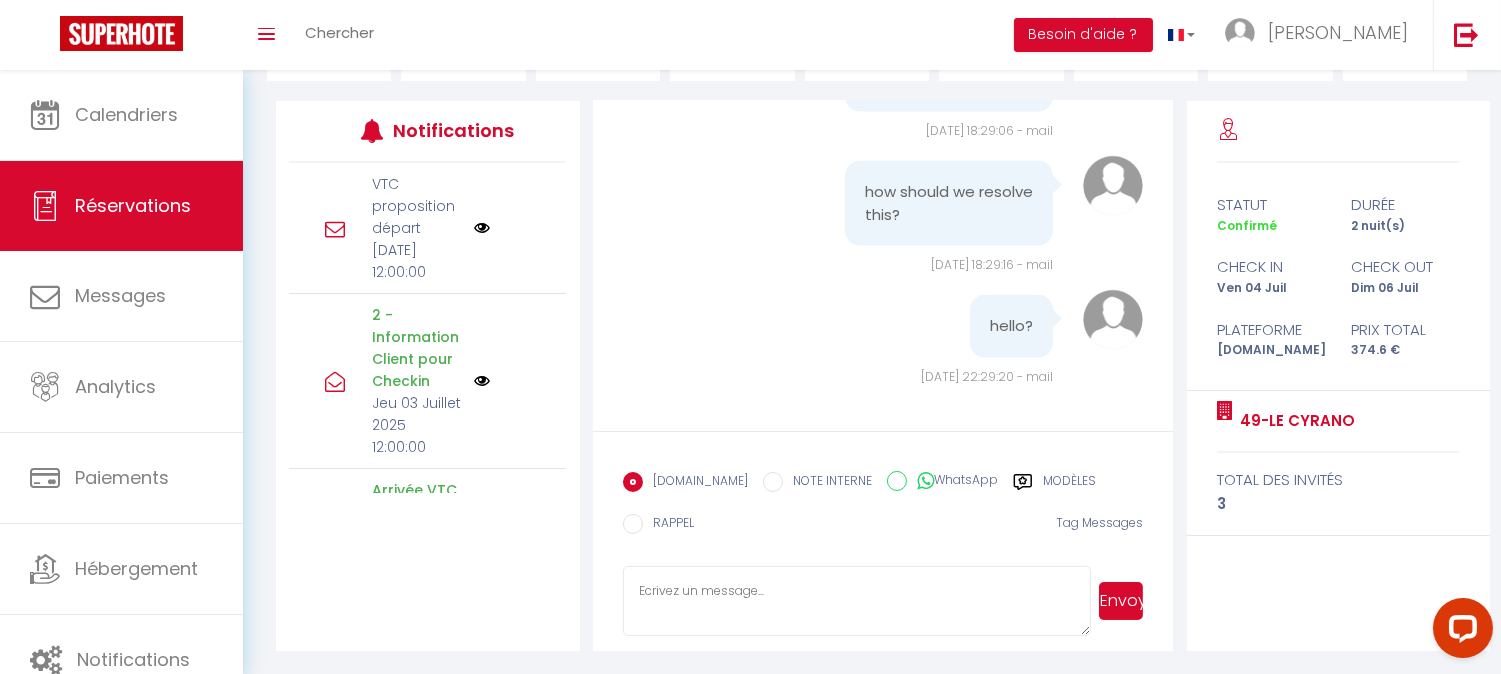 click on "hello?" at bounding box center (1011, 326) 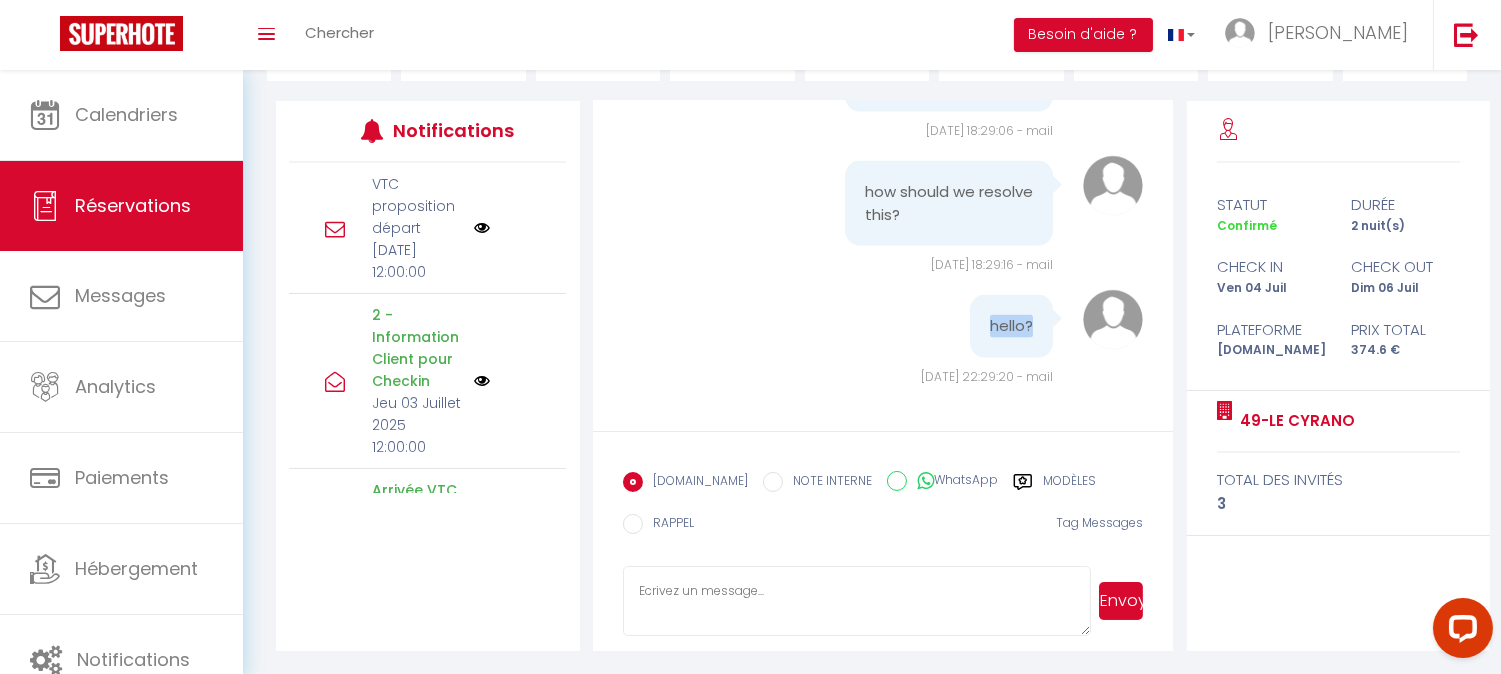 click on "hello?" at bounding box center [1011, 326] 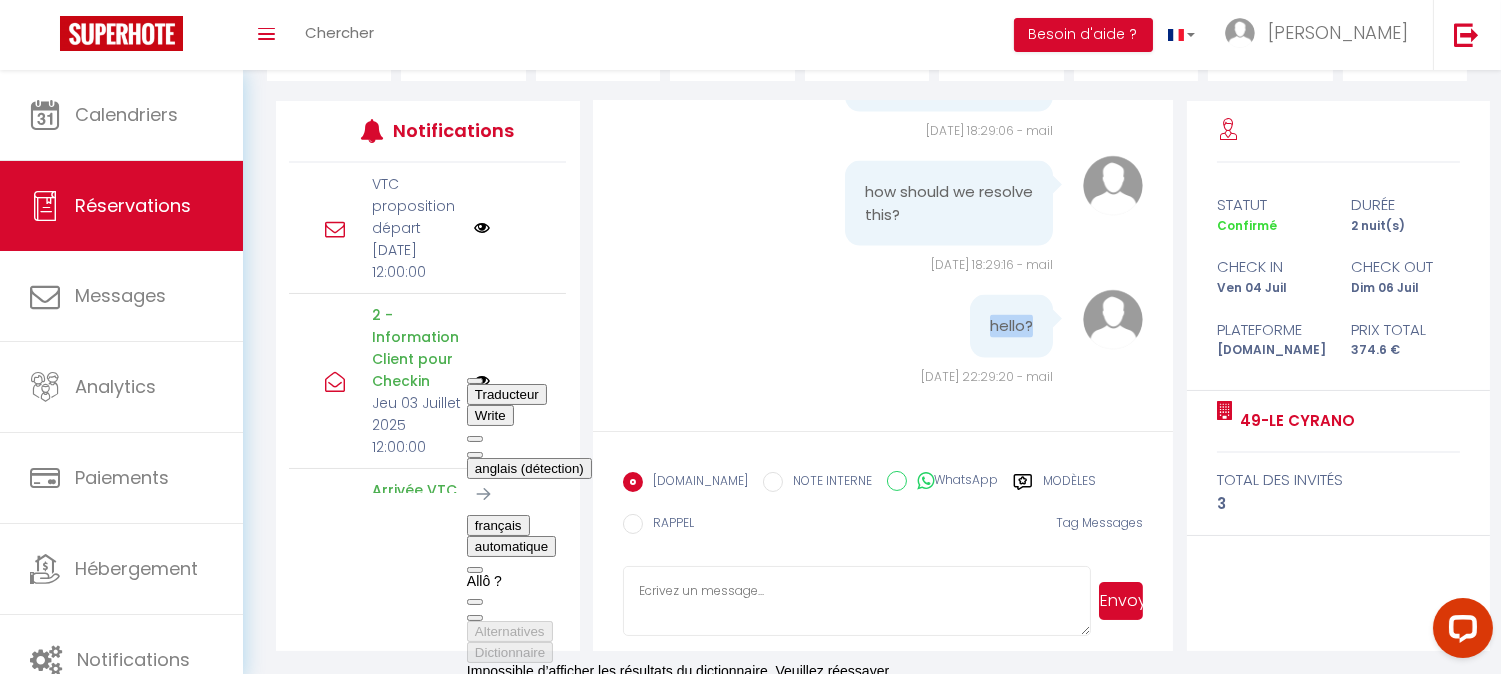 click at bounding box center (490, 408) 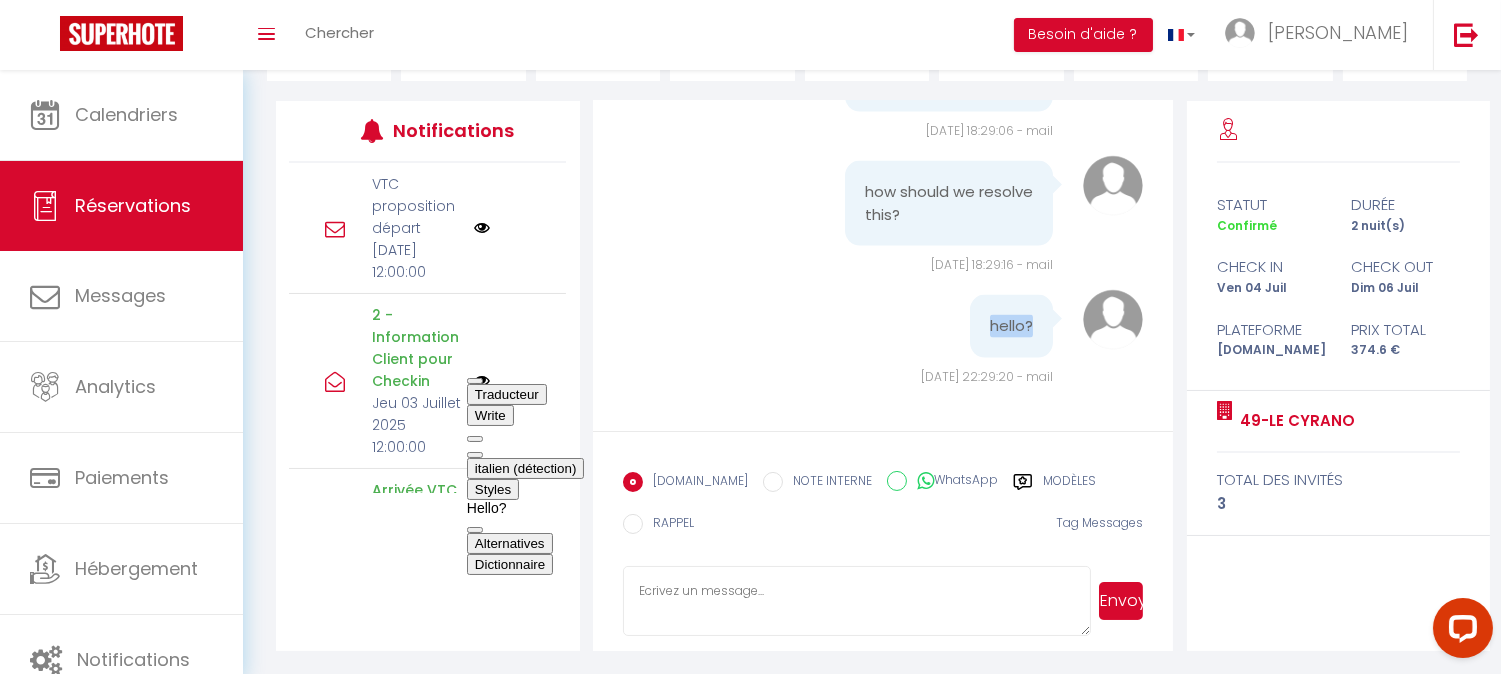 click on "Hello?" at bounding box center (526, 508) 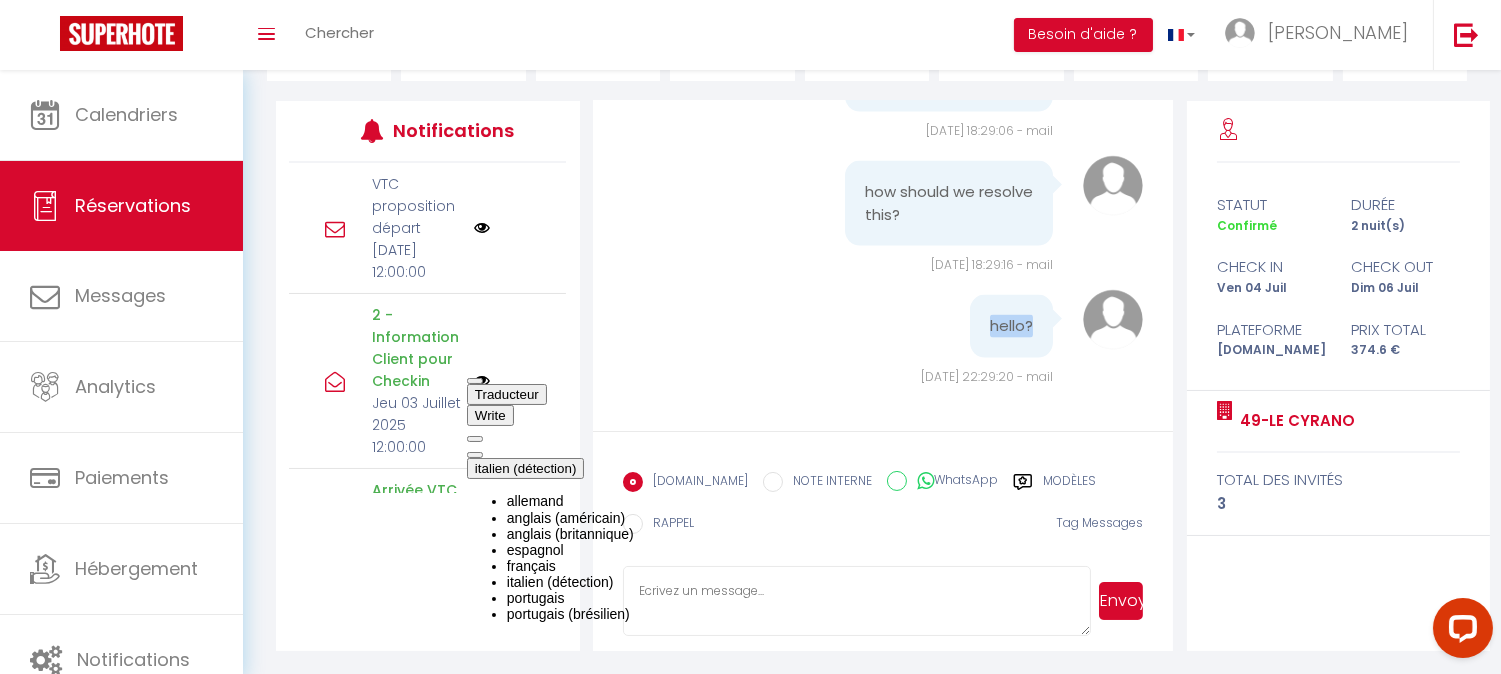 click on "français" at bounding box center (570, 566) 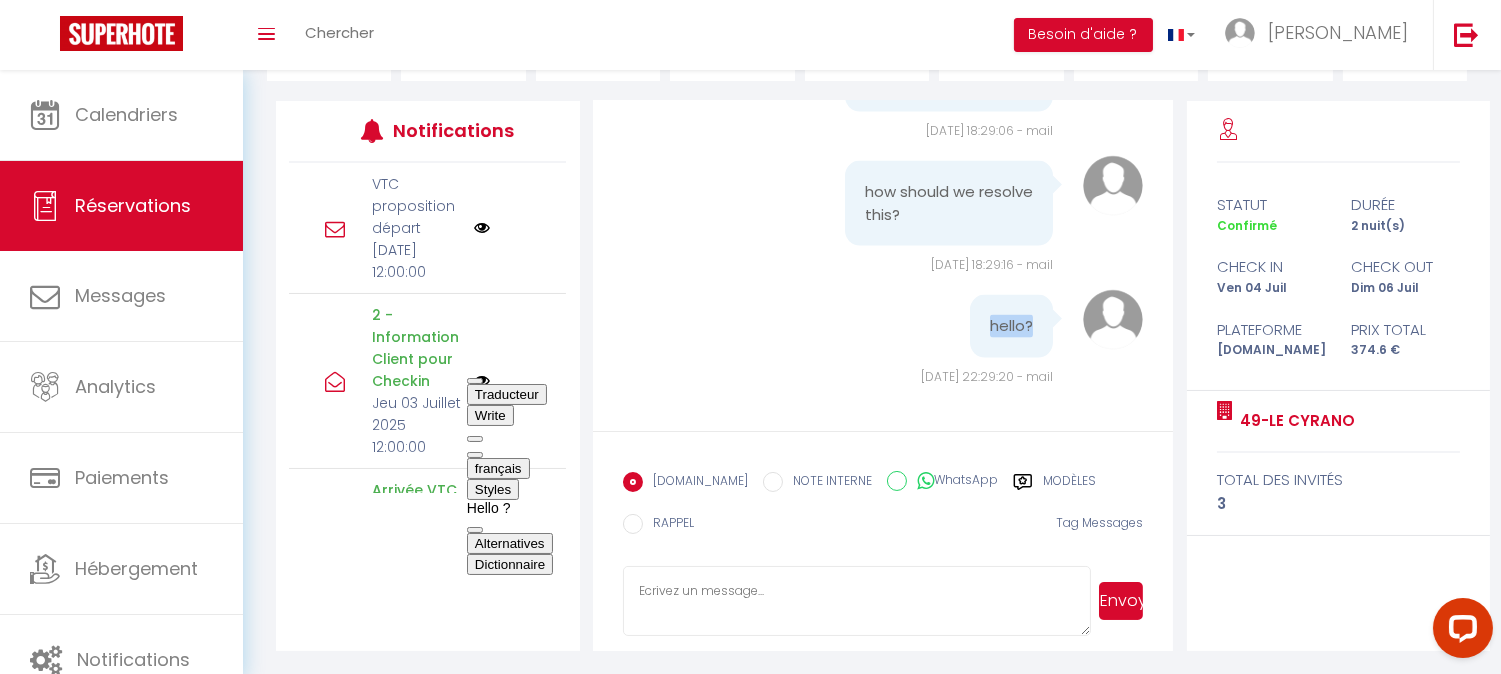 click on "Hello ?" at bounding box center (510, 508) 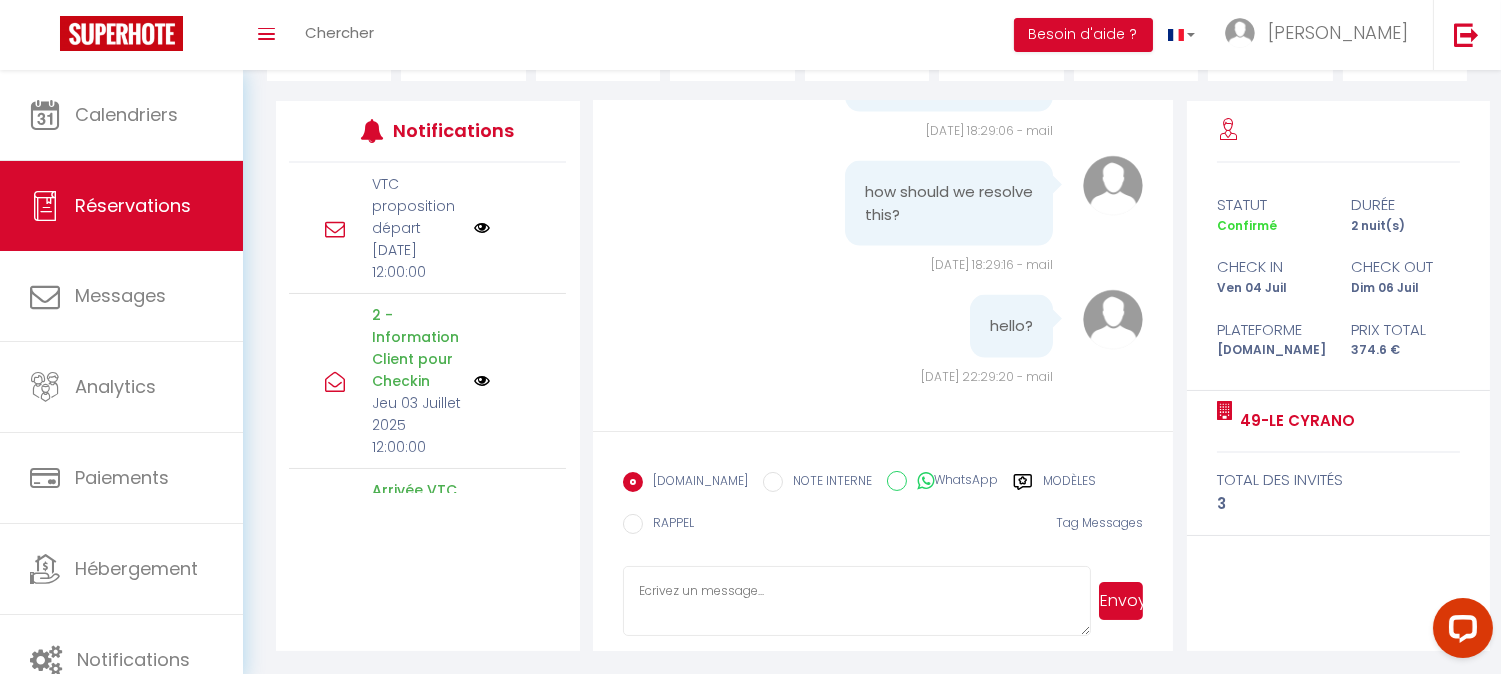 click at bounding box center (857, 601) 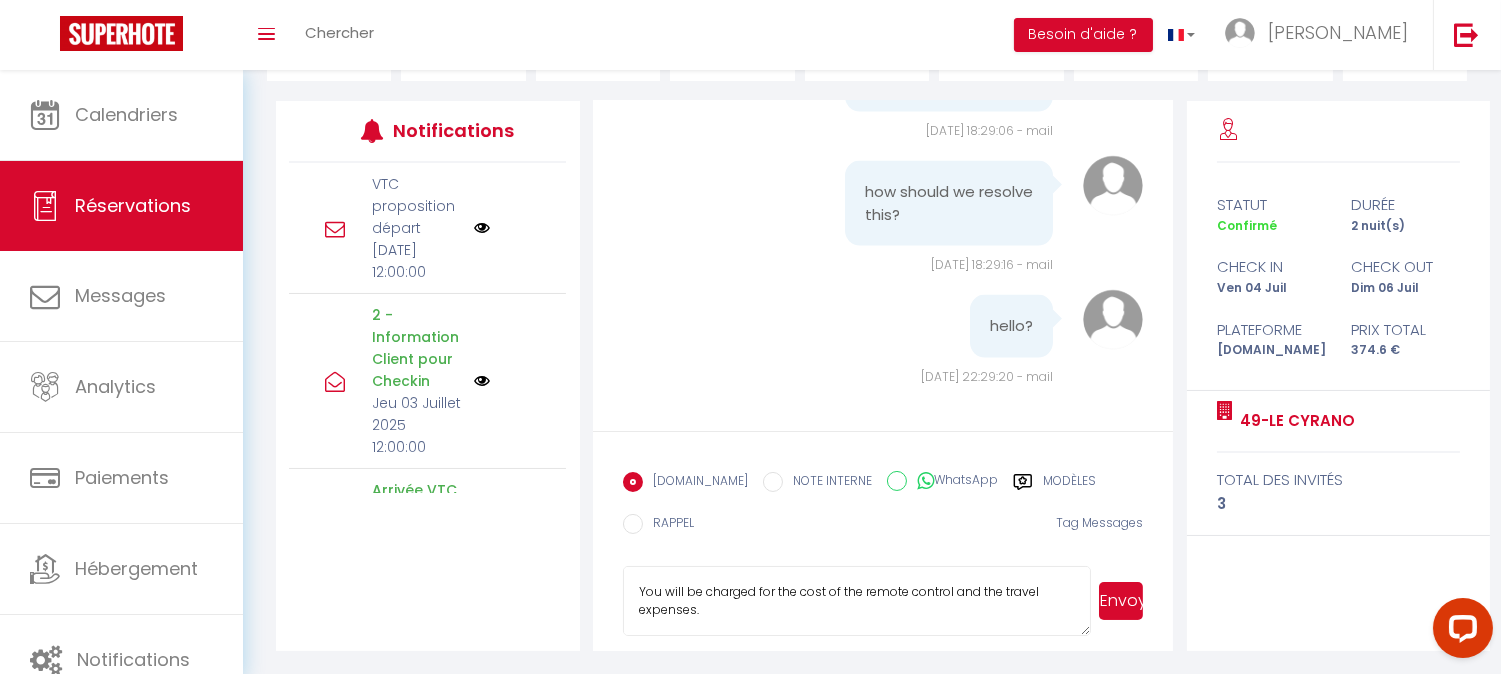 scroll, scrollTop: 96, scrollLeft: 0, axis: vertical 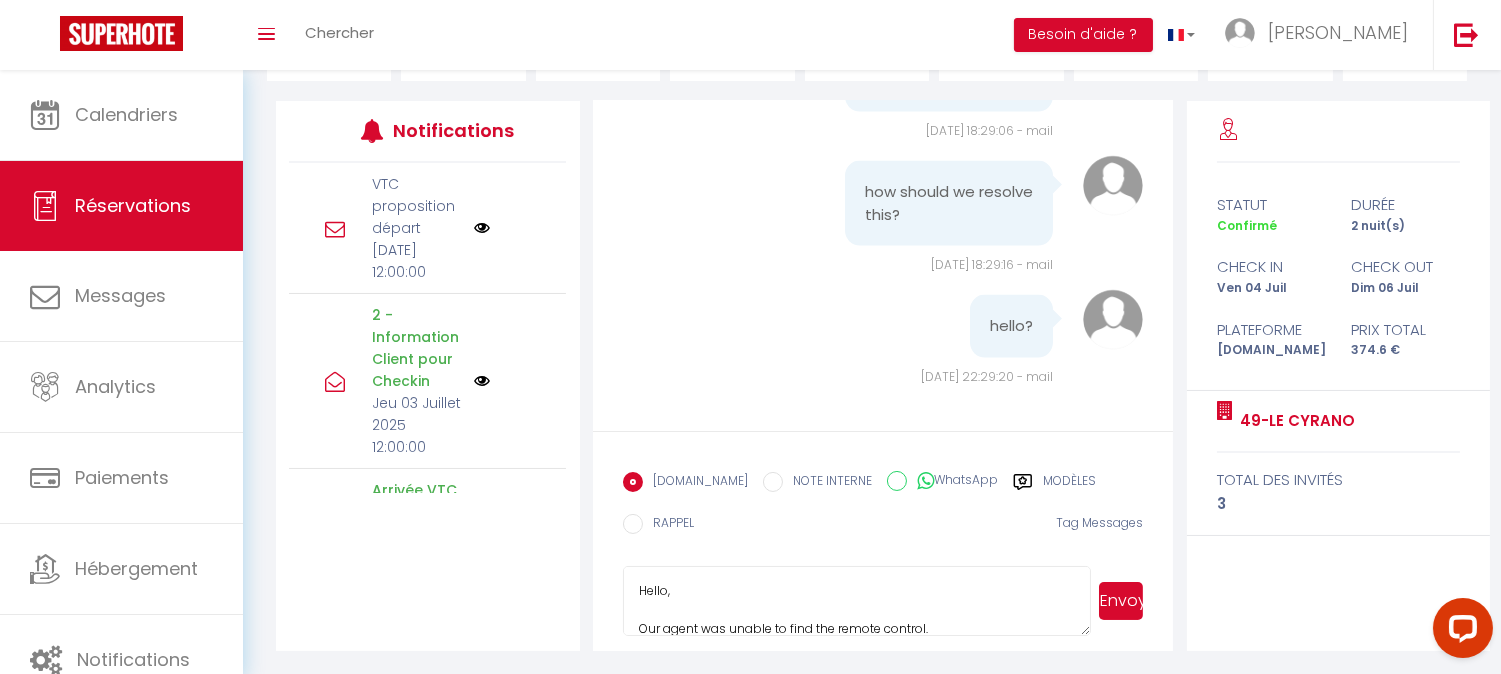 type on "Hello,
Our agent was unable to find the remote control.
You will be charged for the cost of the remote control and the travel expenses.
Thank you" 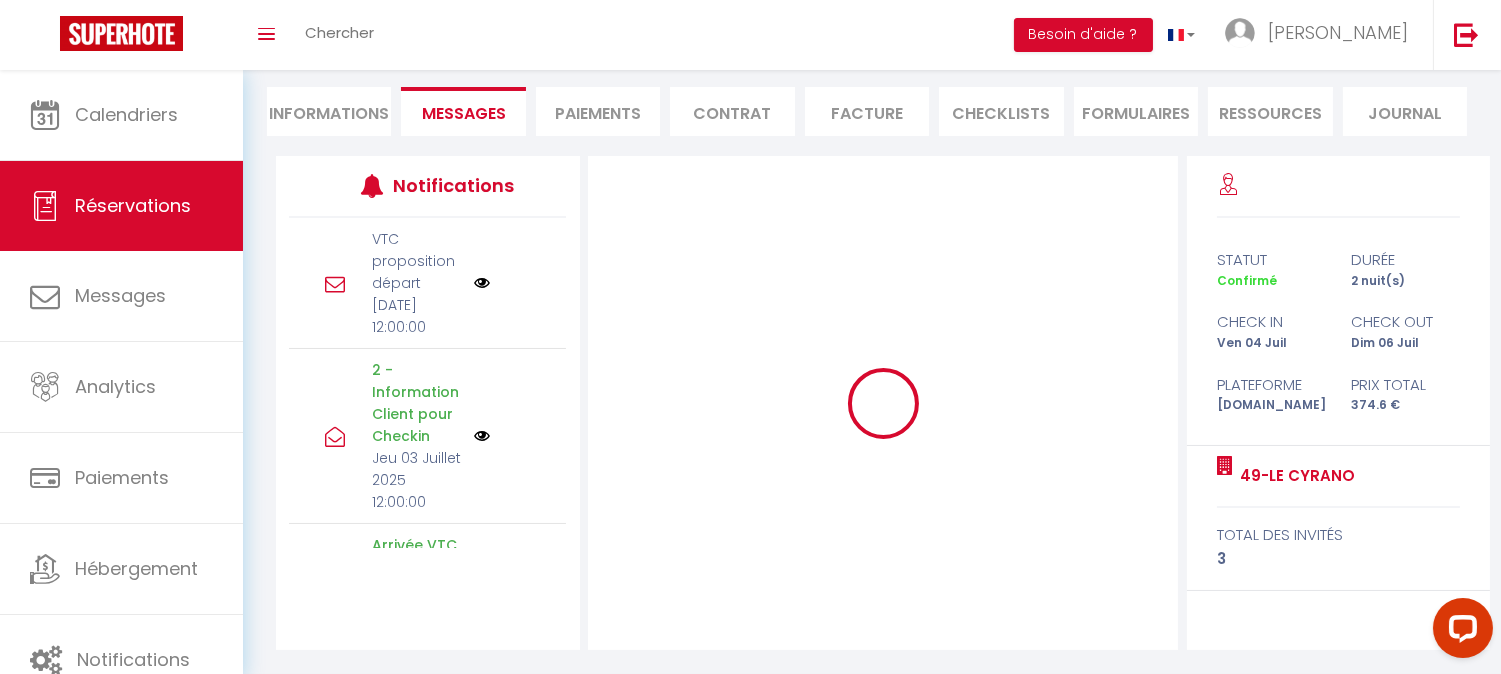 scroll, scrollTop: 174, scrollLeft: 0, axis: vertical 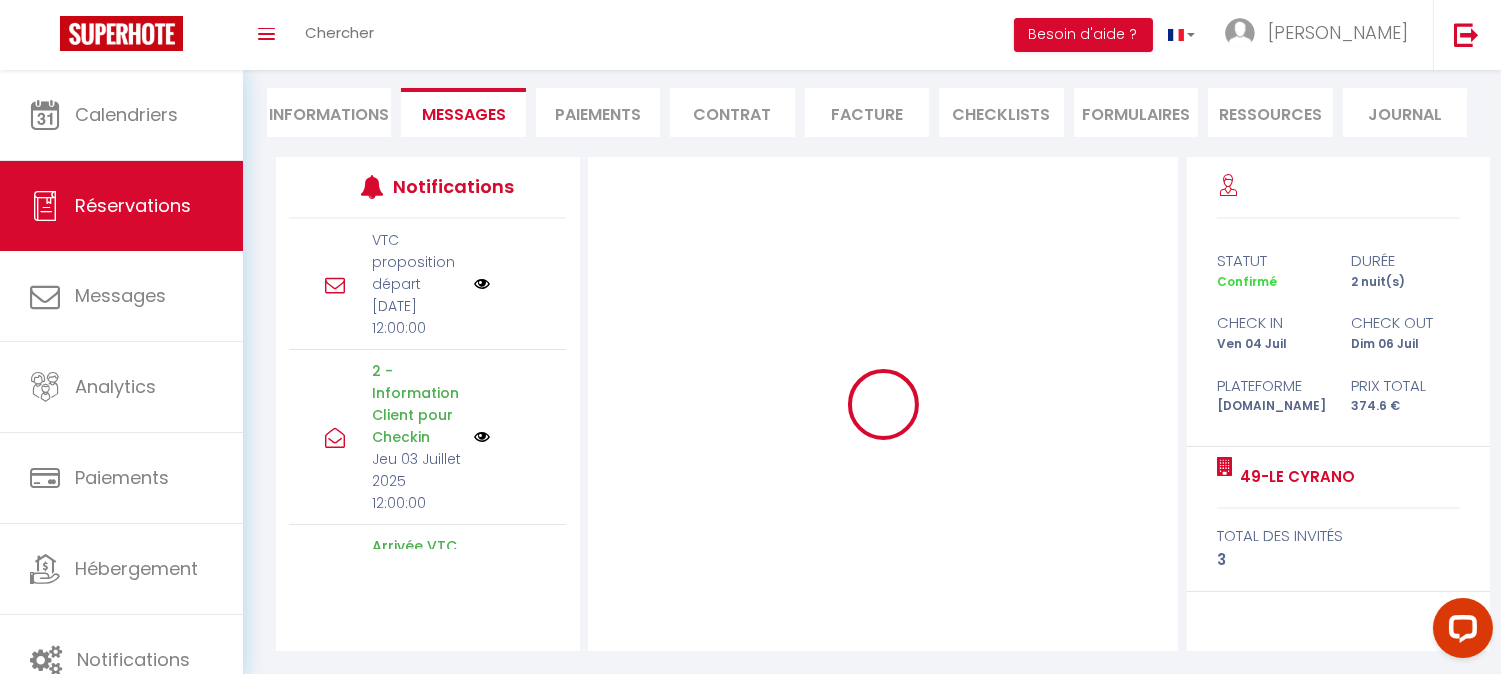 type 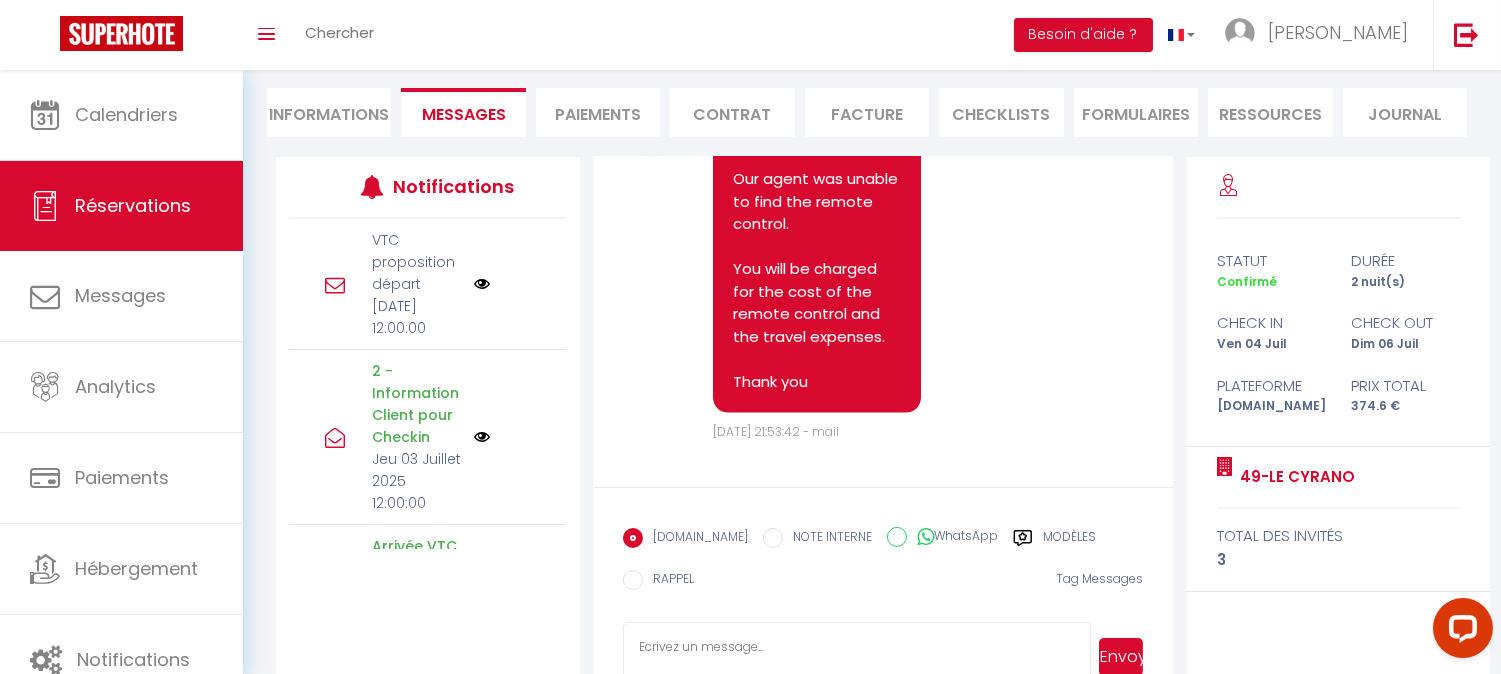 scroll, scrollTop: 20213, scrollLeft: 0, axis: vertical 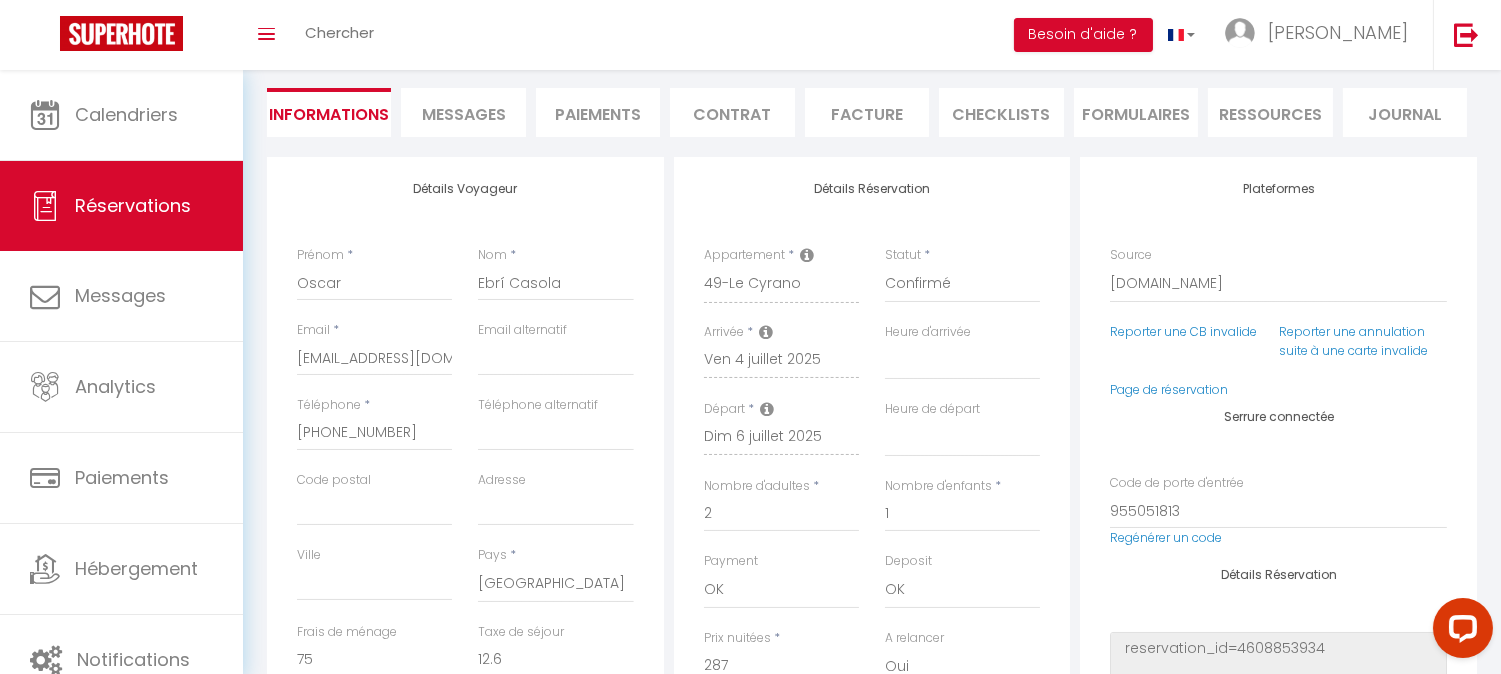 select 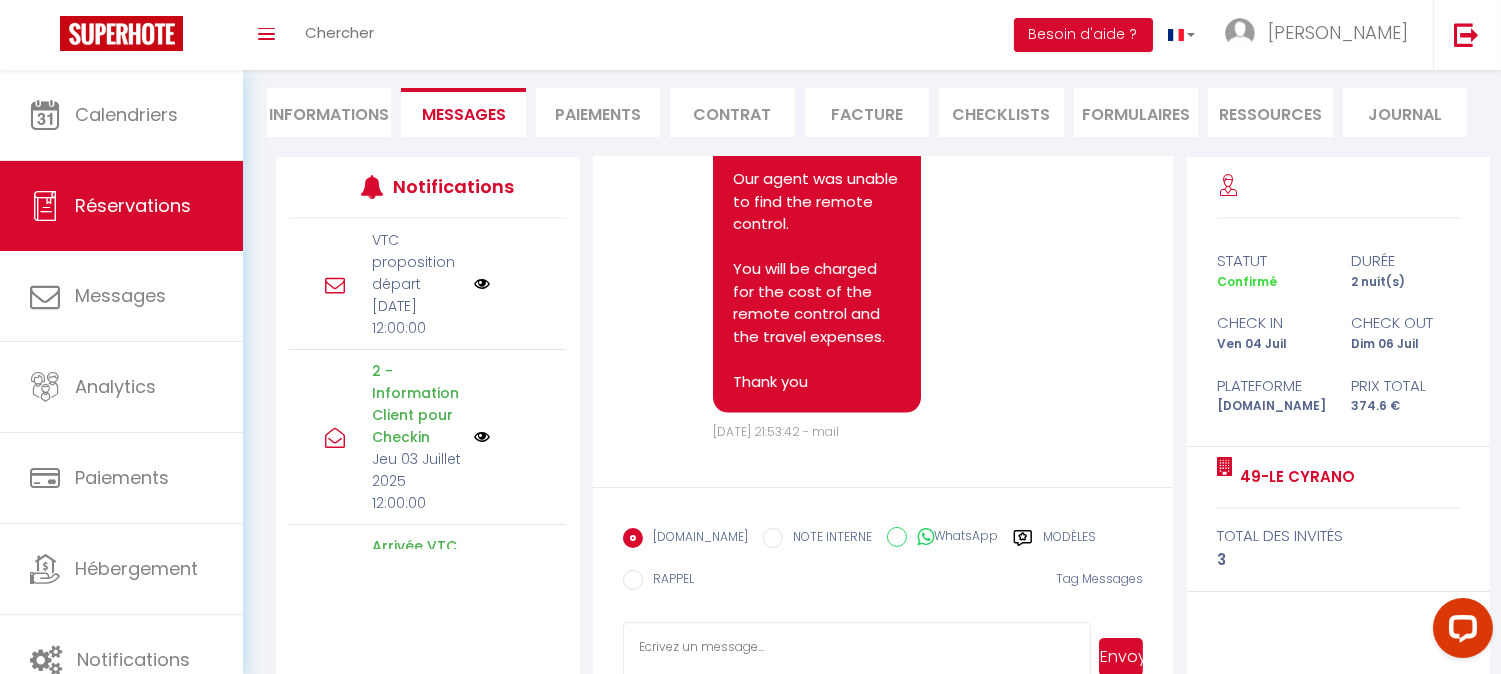 click at bounding box center (857, 657) 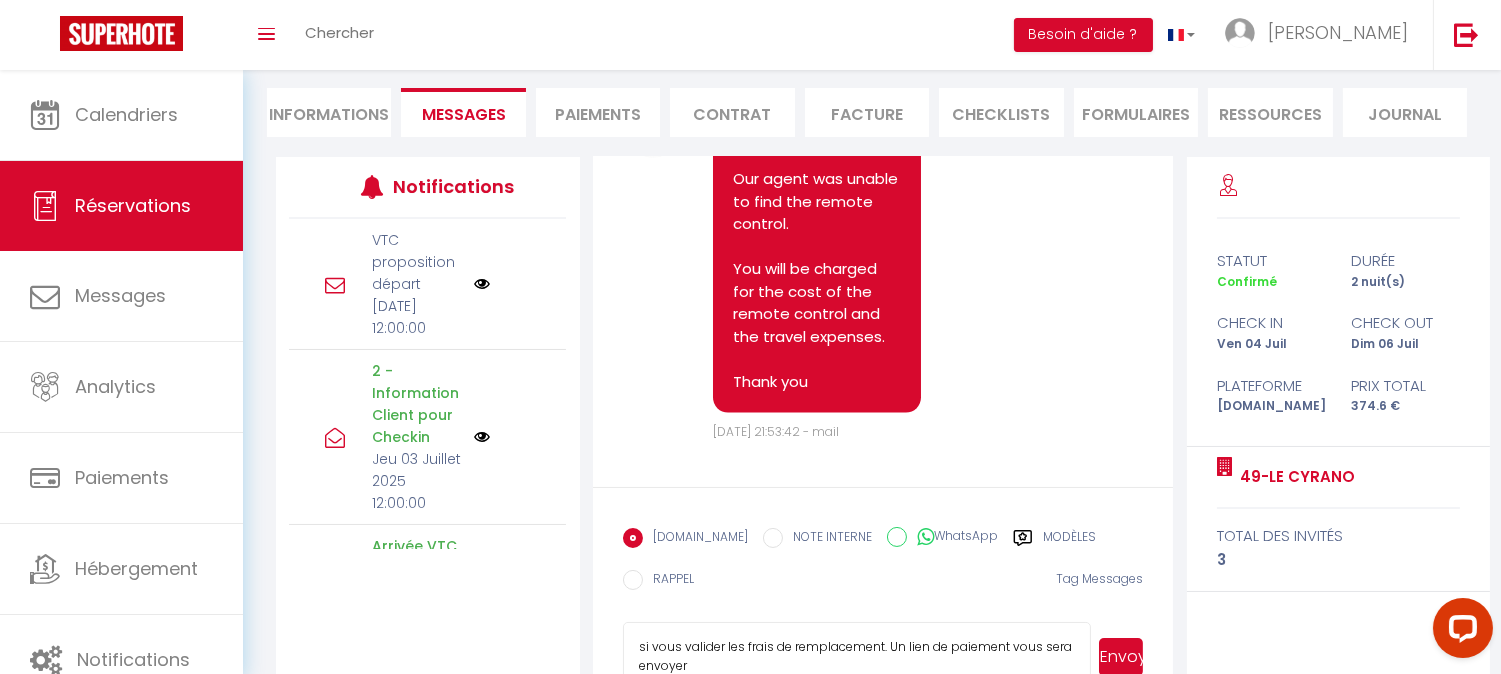 scroll, scrollTop: 2, scrollLeft: 0, axis: vertical 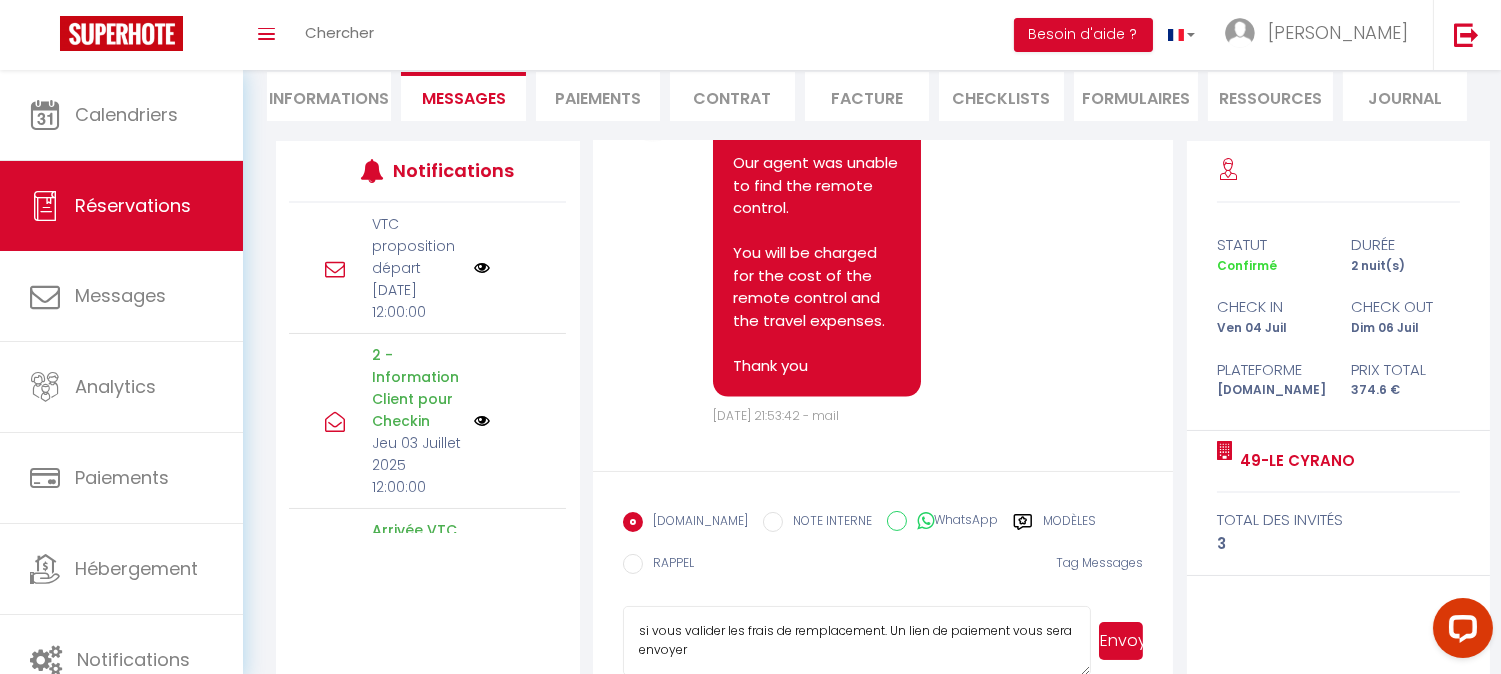 click on "si vous valider les frais de remplacement. Un lien de paiement vous sera envoyer" at bounding box center [857, 641] 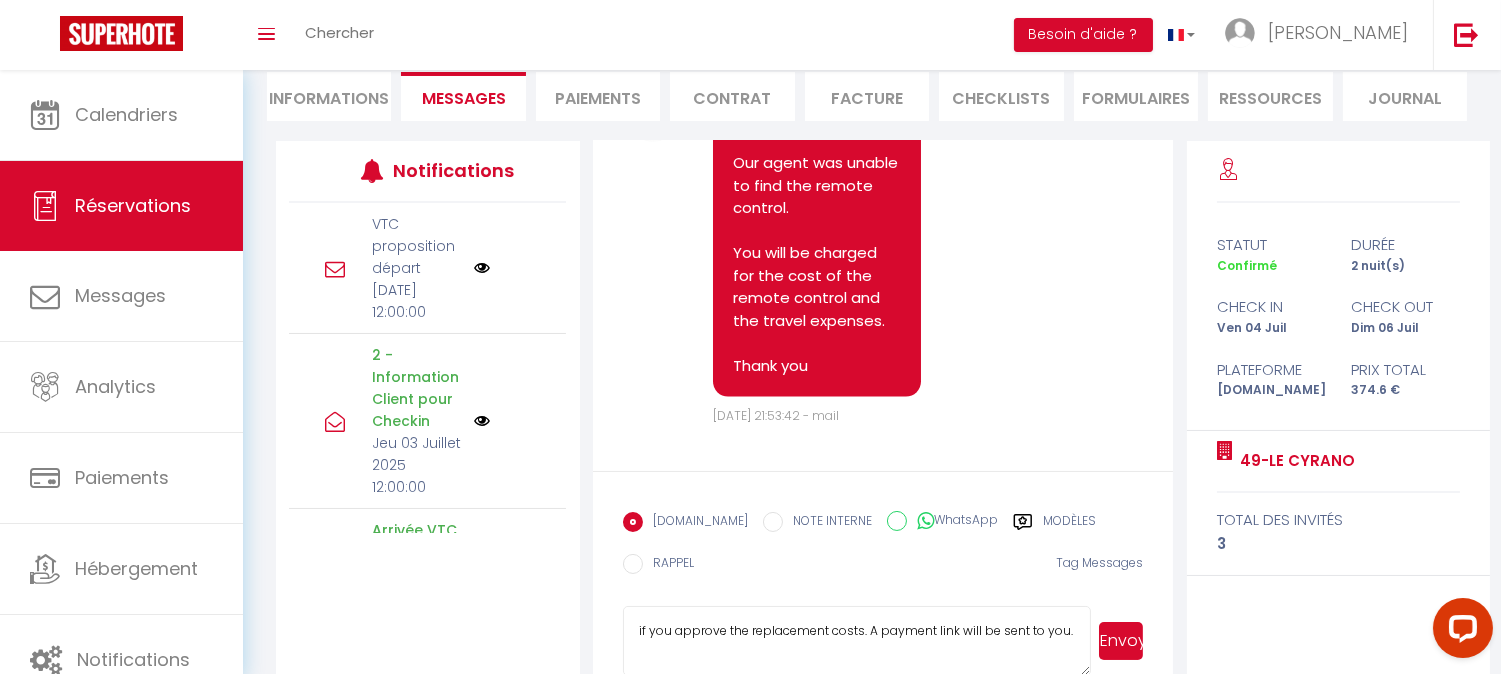 scroll, scrollTop: 0, scrollLeft: 0, axis: both 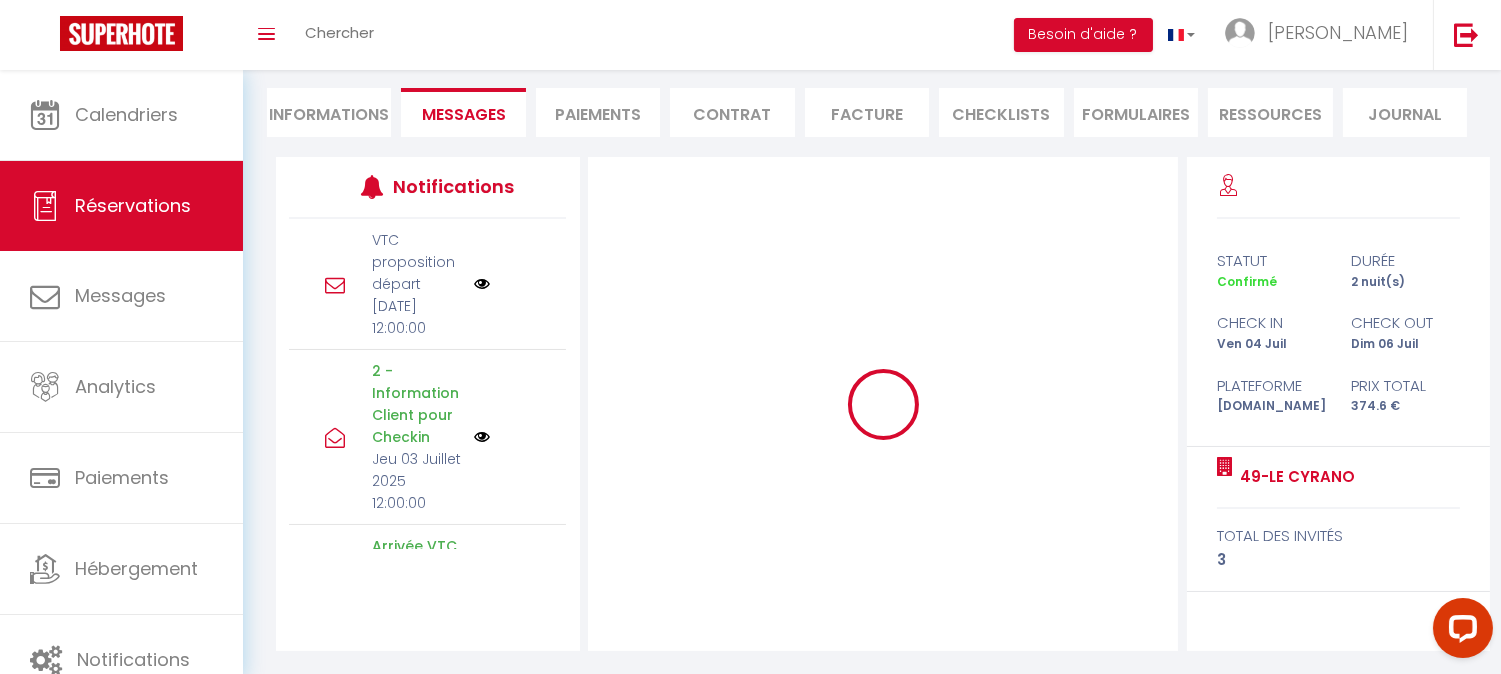 type 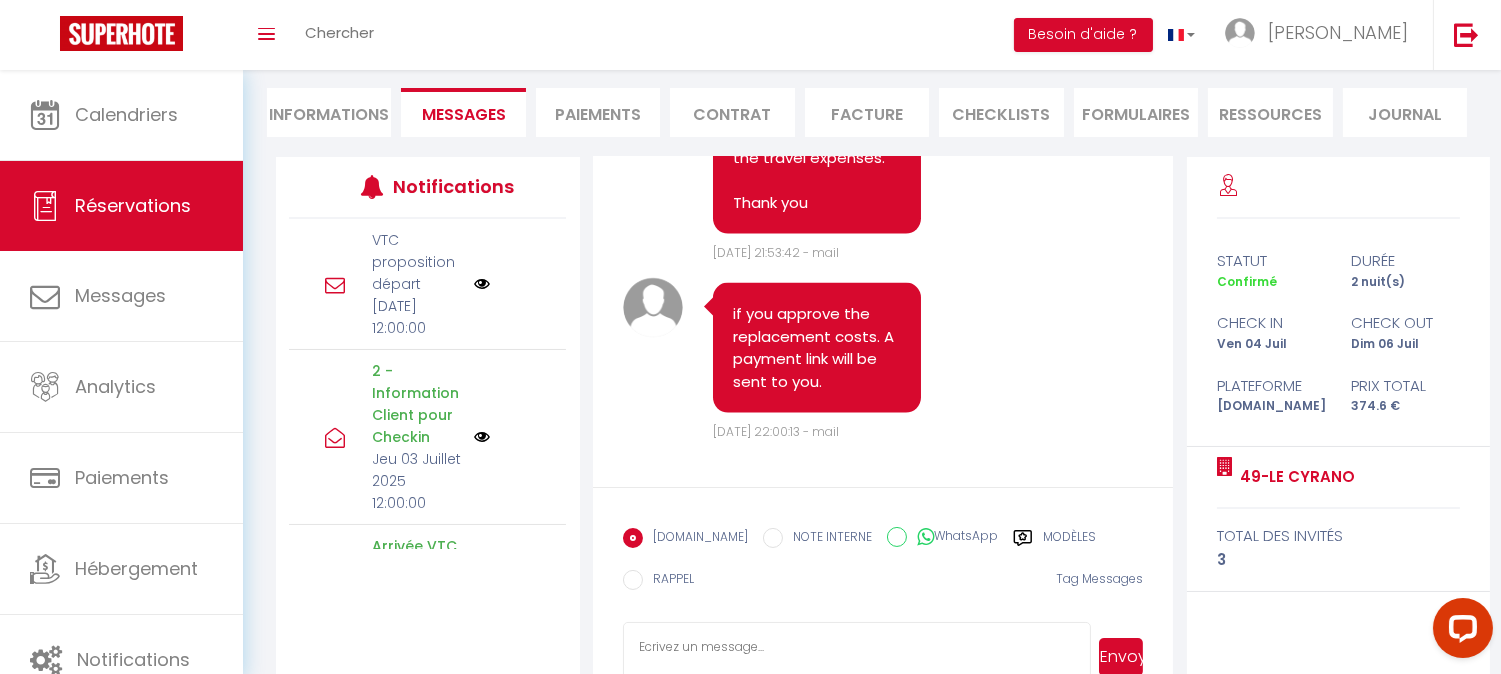 scroll, scrollTop: 20572, scrollLeft: 0, axis: vertical 